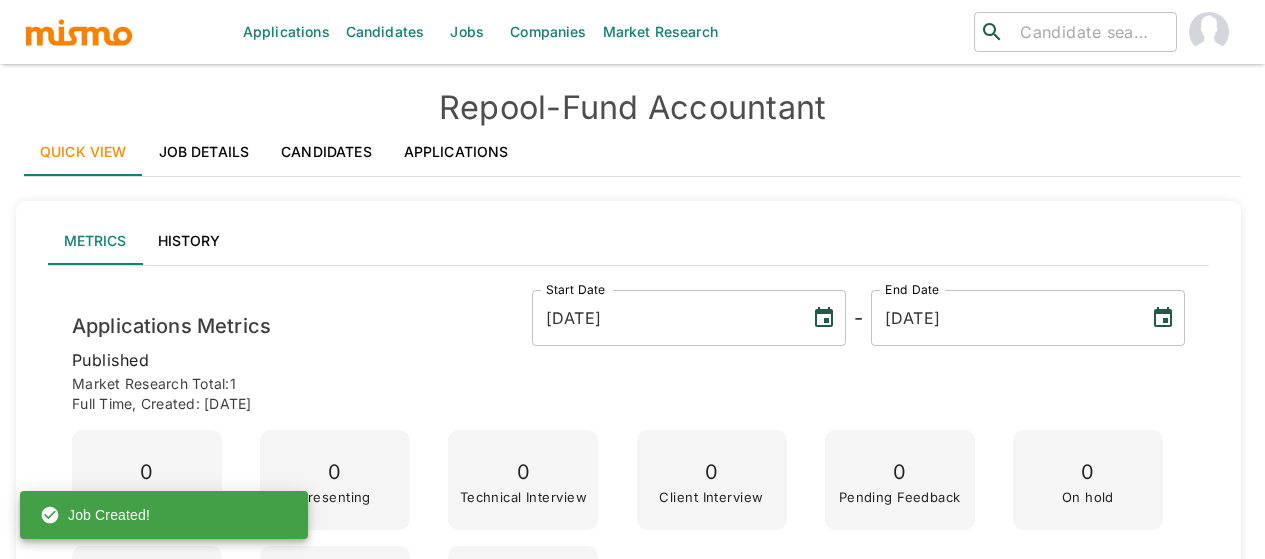 scroll, scrollTop: 0, scrollLeft: 0, axis: both 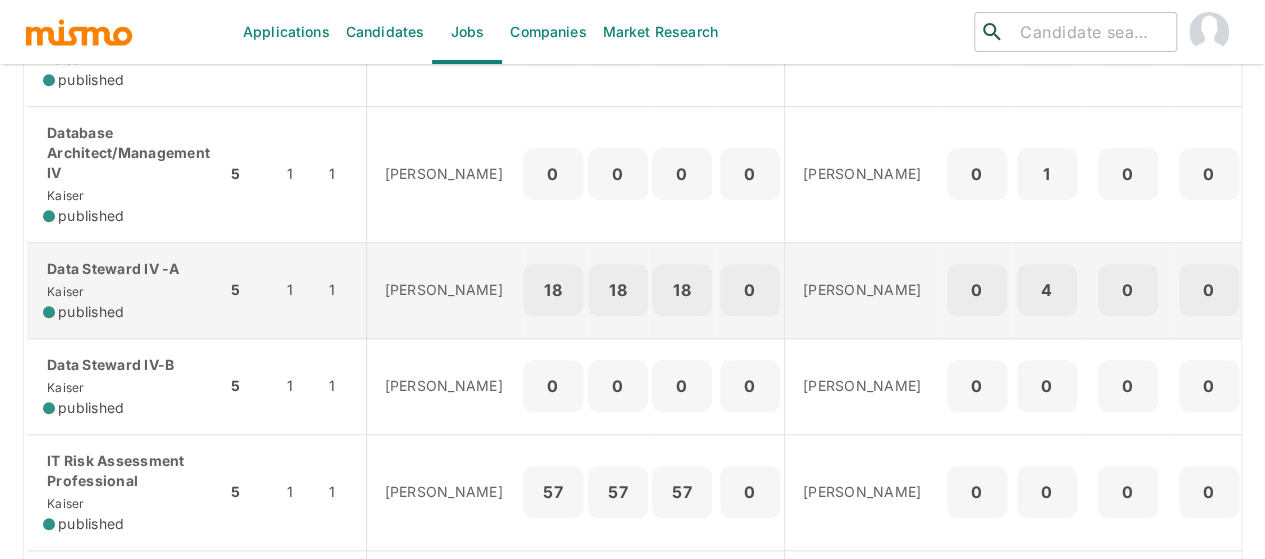 click on "Data Steward IV -A" at bounding box center (126, 269) 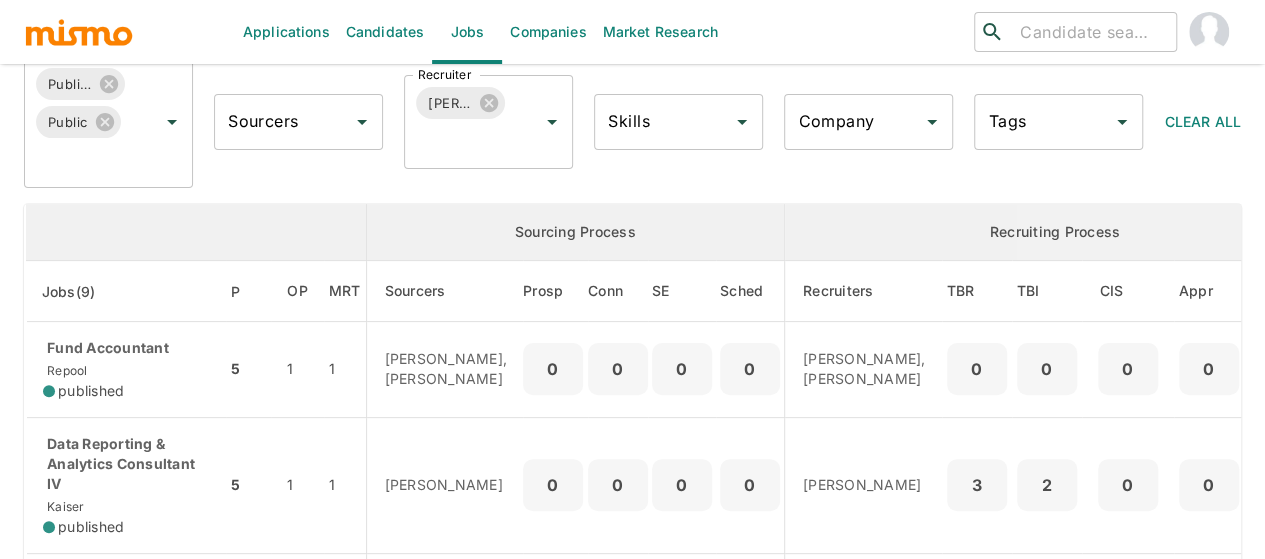 scroll, scrollTop: 100, scrollLeft: 0, axis: vertical 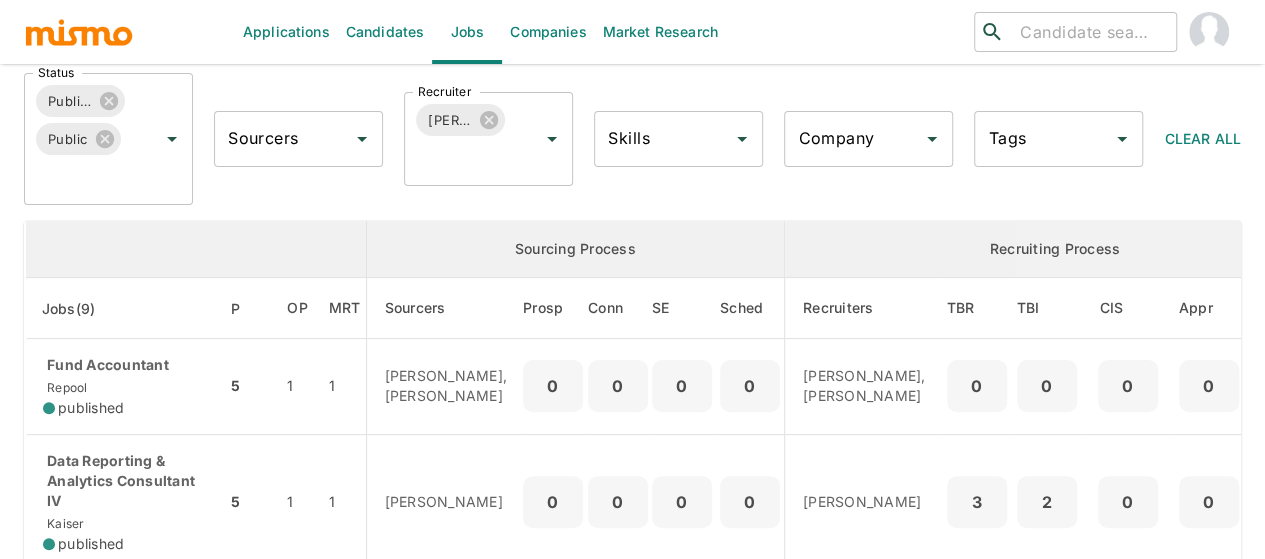 click on "Candidates" at bounding box center [385, 32] 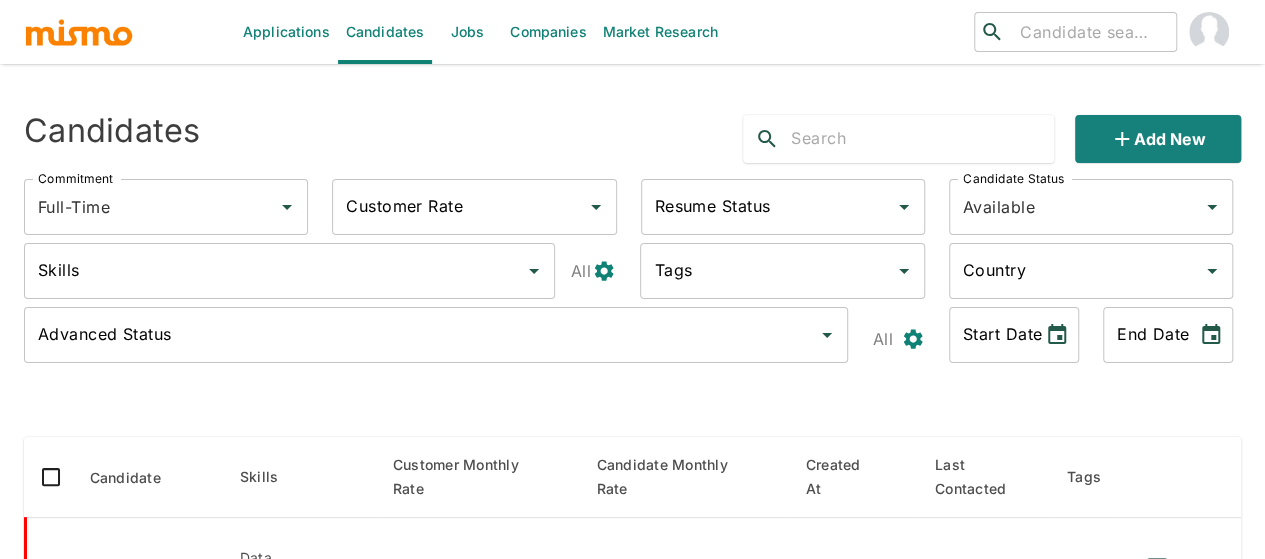 scroll, scrollTop: 0, scrollLeft: 0, axis: both 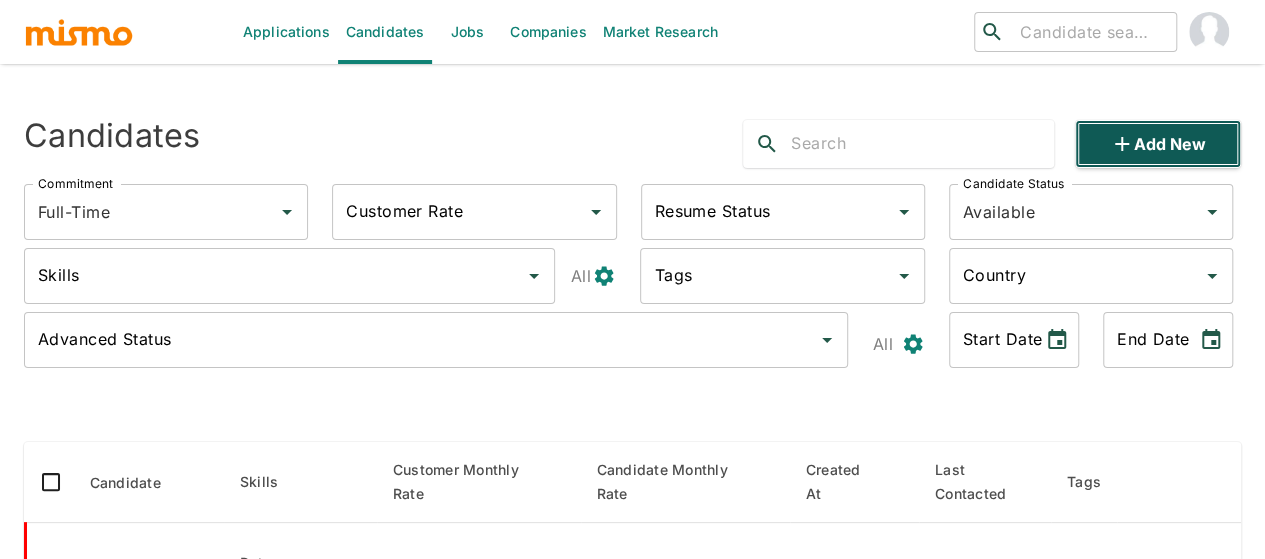 click on "Add new" at bounding box center [1158, 144] 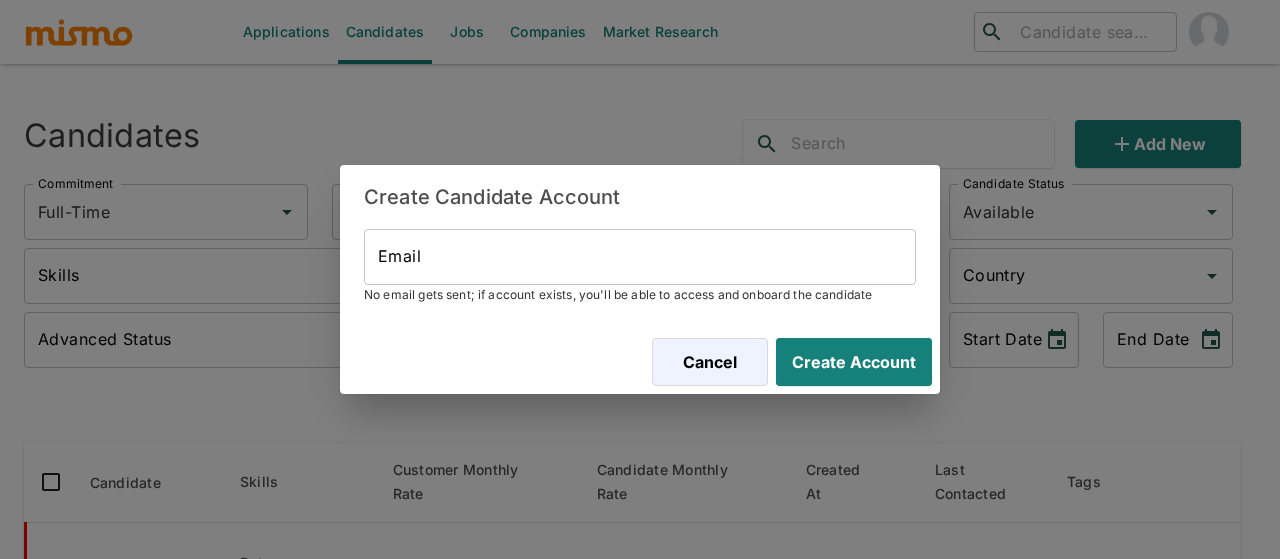 click on "Email" at bounding box center (640, 257) 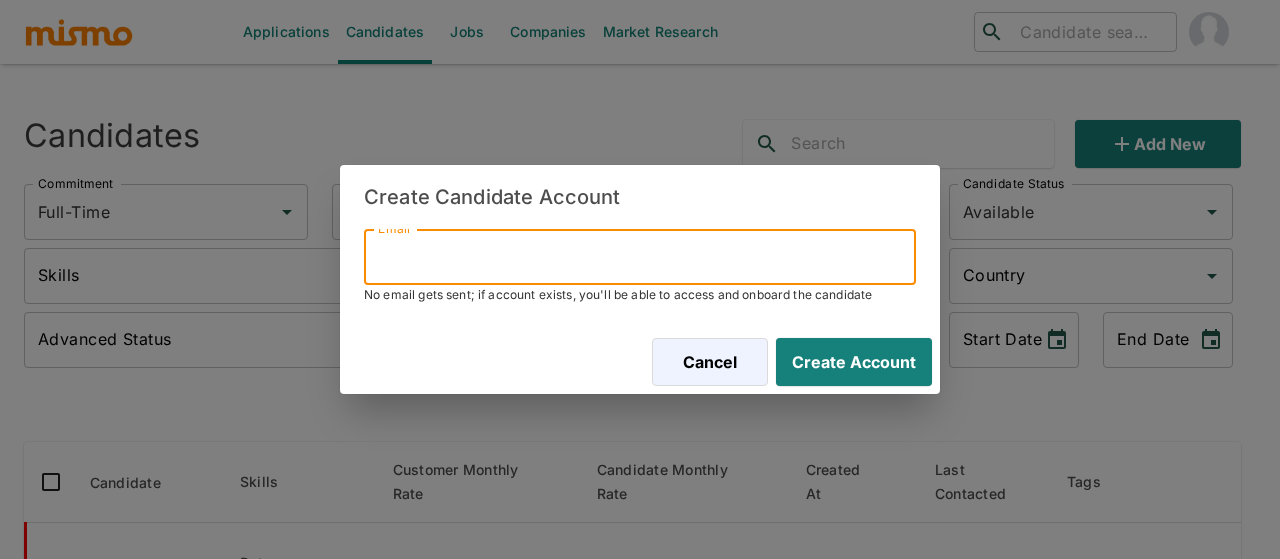 paste on "valeriovj@hotmail.com" 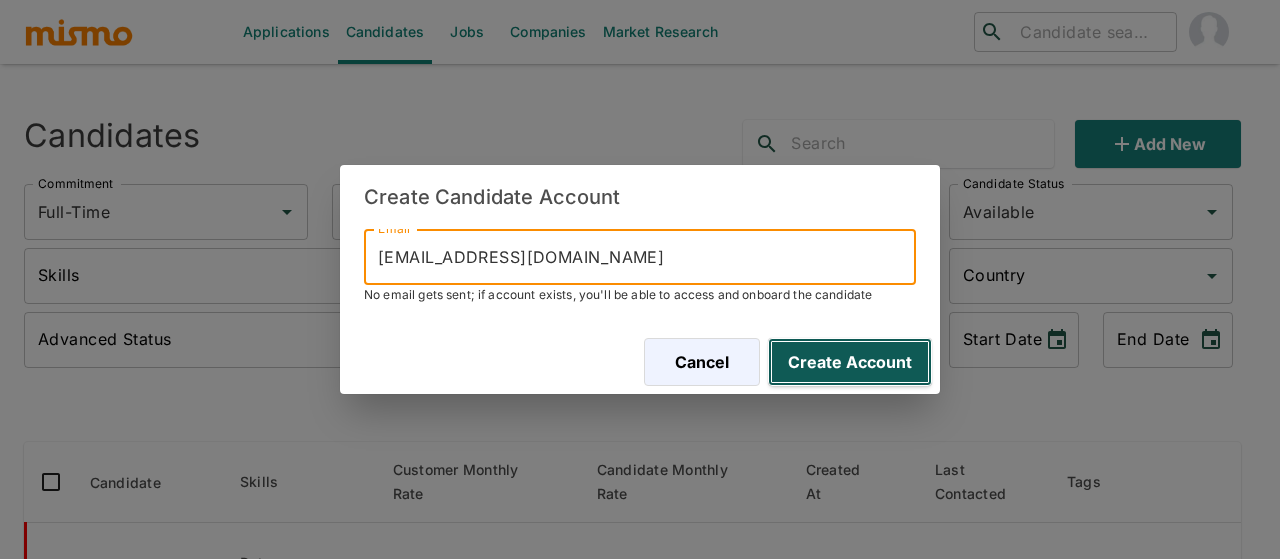 click on "Create Account" at bounding box center [850, 362] 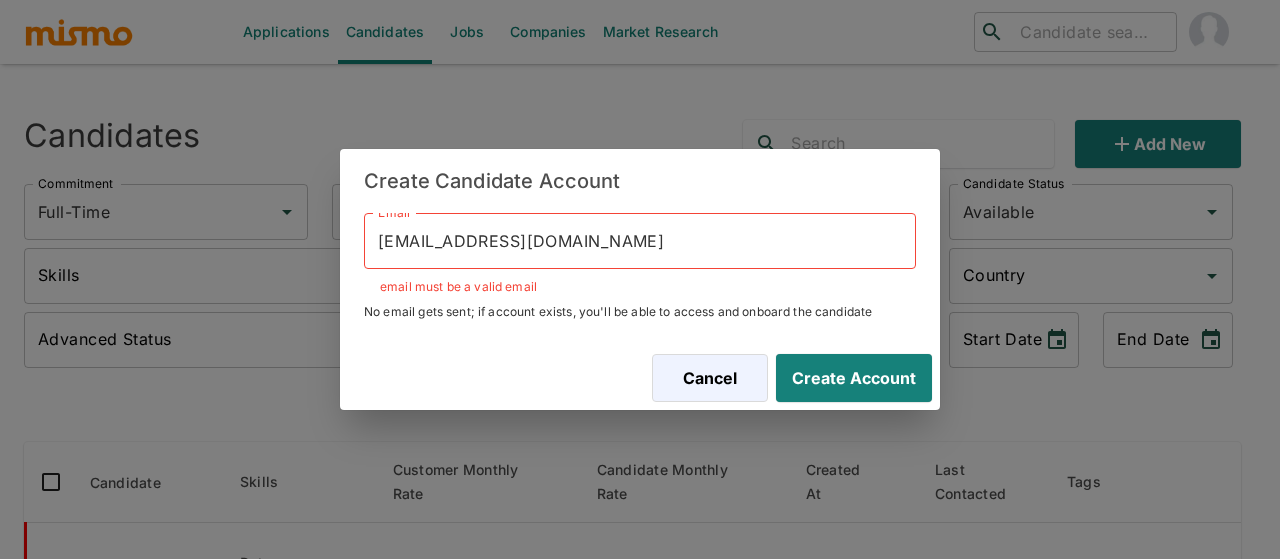 click on "valeriovj@hotmail.com" at bounding box center (640, 241) 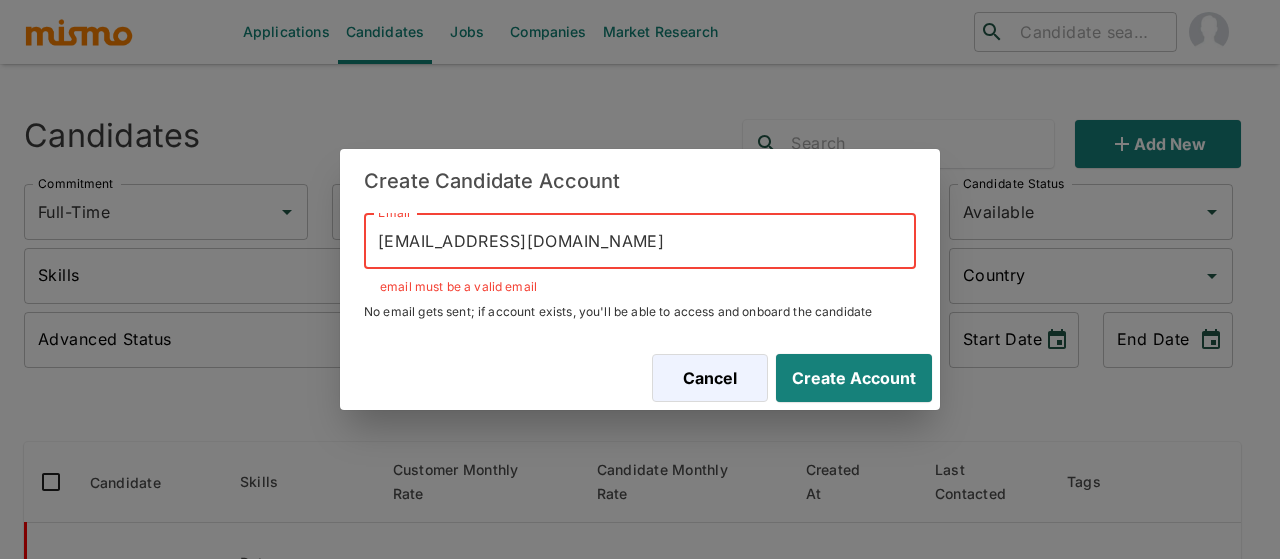 click on "valeriovj@hotmail.com" at bounding box center (640, 241) 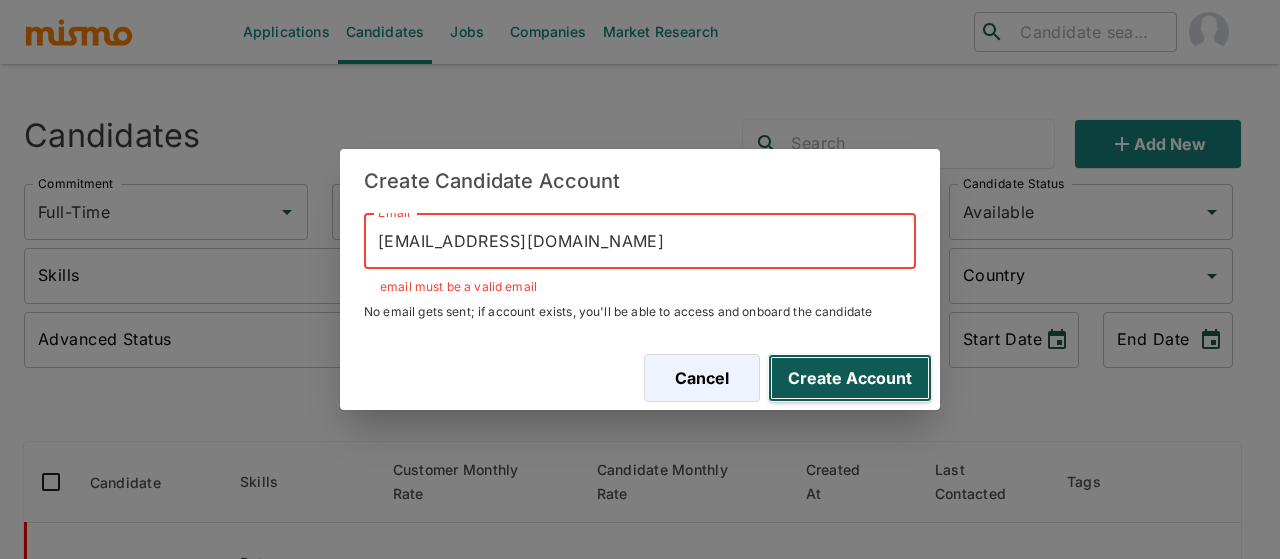 click on "Create Account" at bounding box center [850, 378] 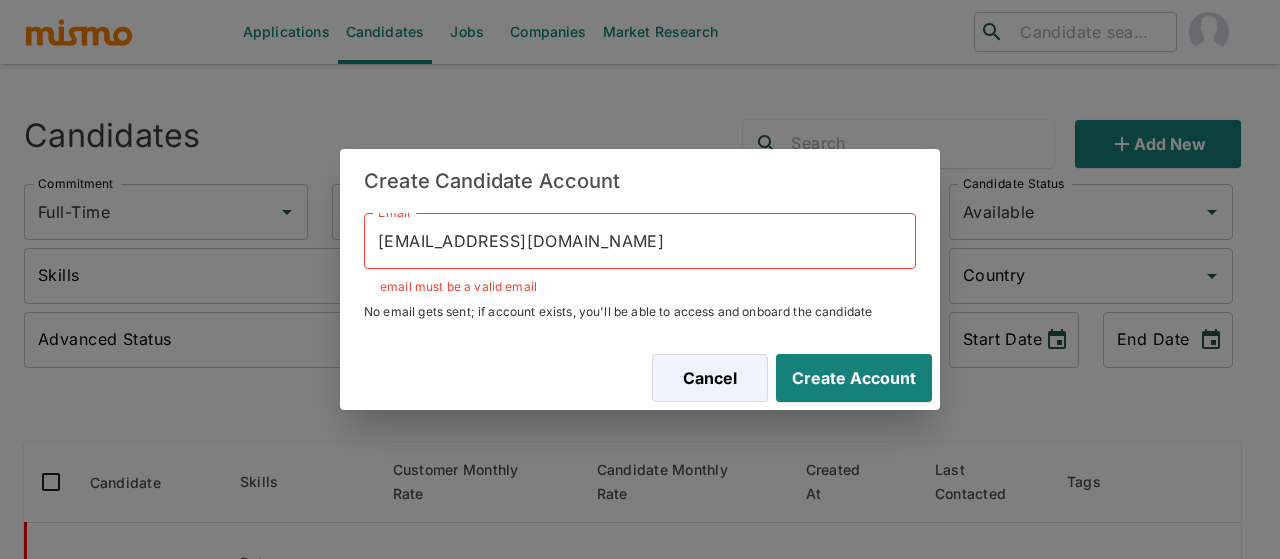 click on "valeriovj@hotmail.com" at bounding box center (640, 241) 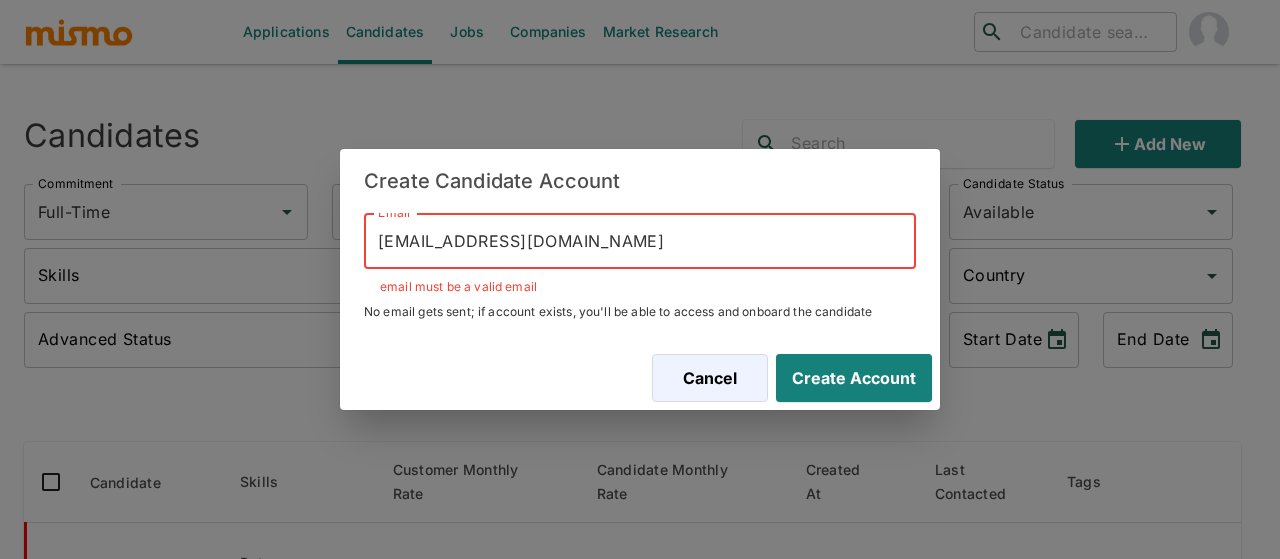 click on "valeriovj@hotmail.com" at bounding box center (640, 241) 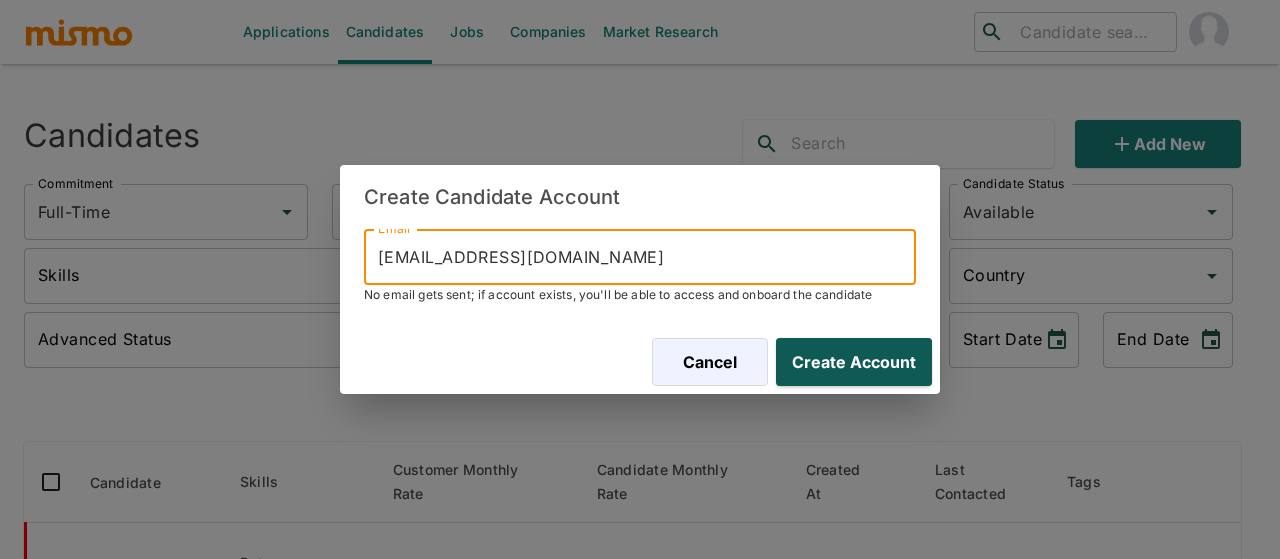 type on "valeriovj@hotmail.com" 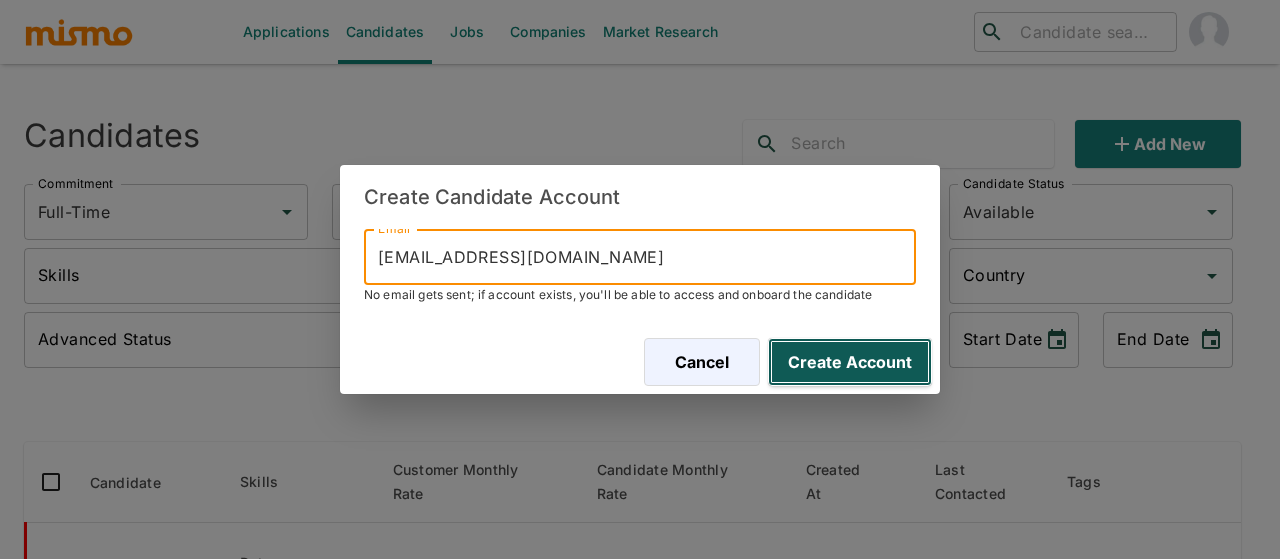 click on "Create Account" at bounding box center (850, 362) 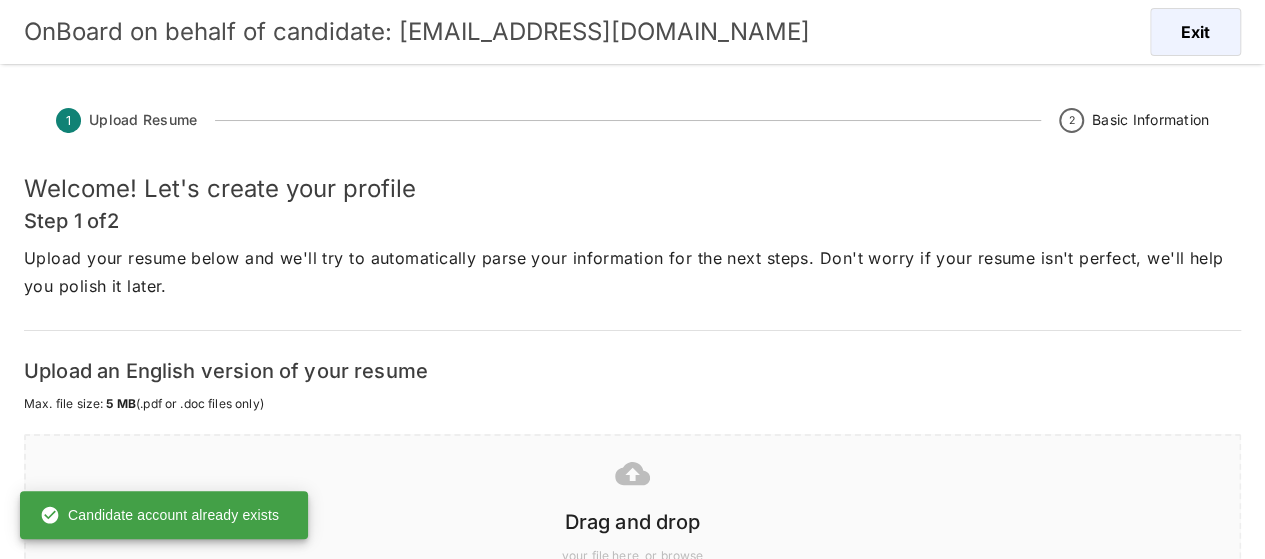 click on "Drag and drop" at bounding box center (628, 518) 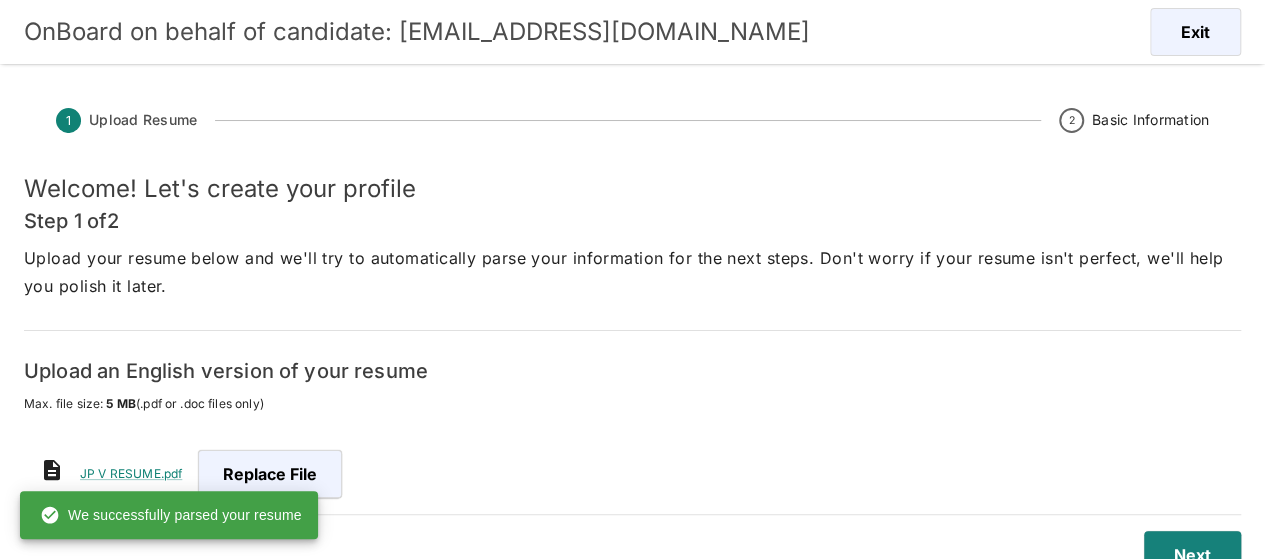 scroll, scrollTop: 48, scrollLeft: 0, axis: vertical 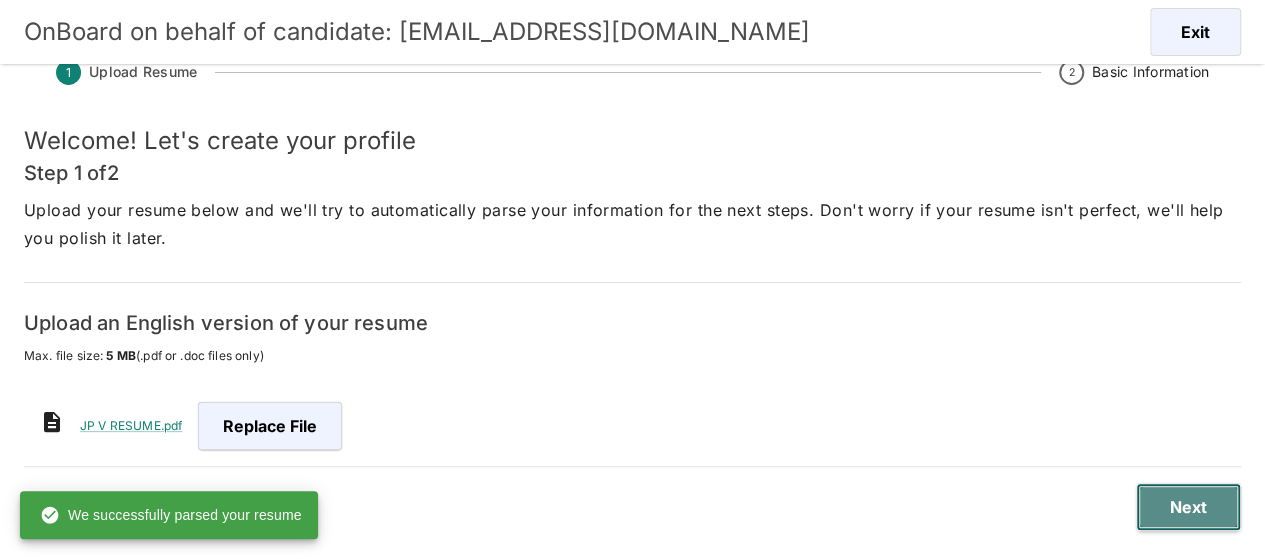 click on "Next" at bounding box center (1188, 507) 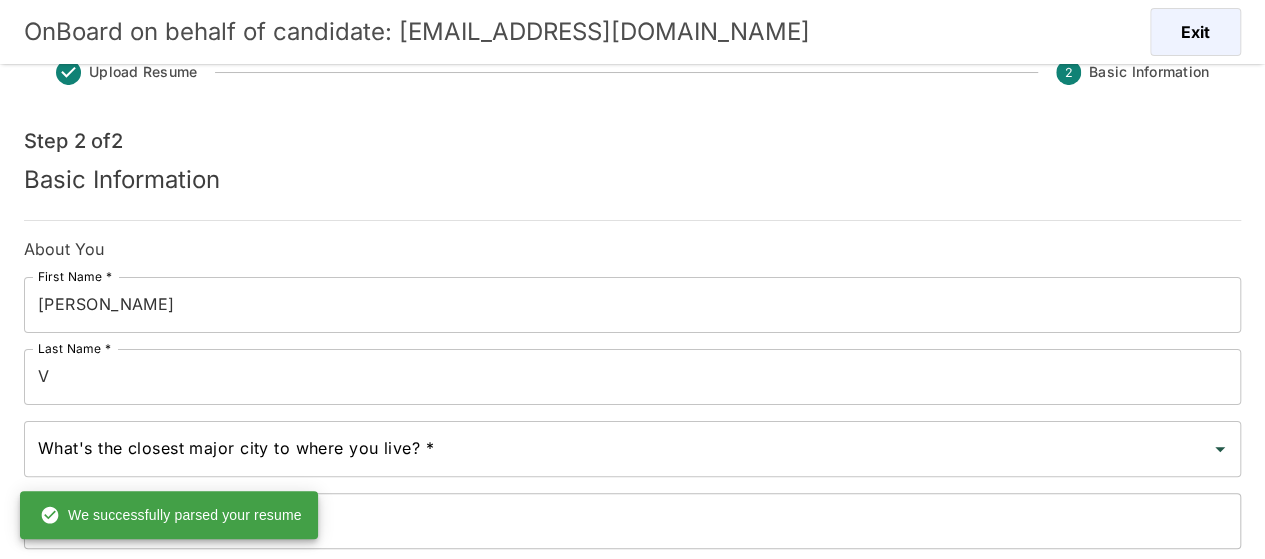 click on "JOSE" at bounding box center [632, 305] 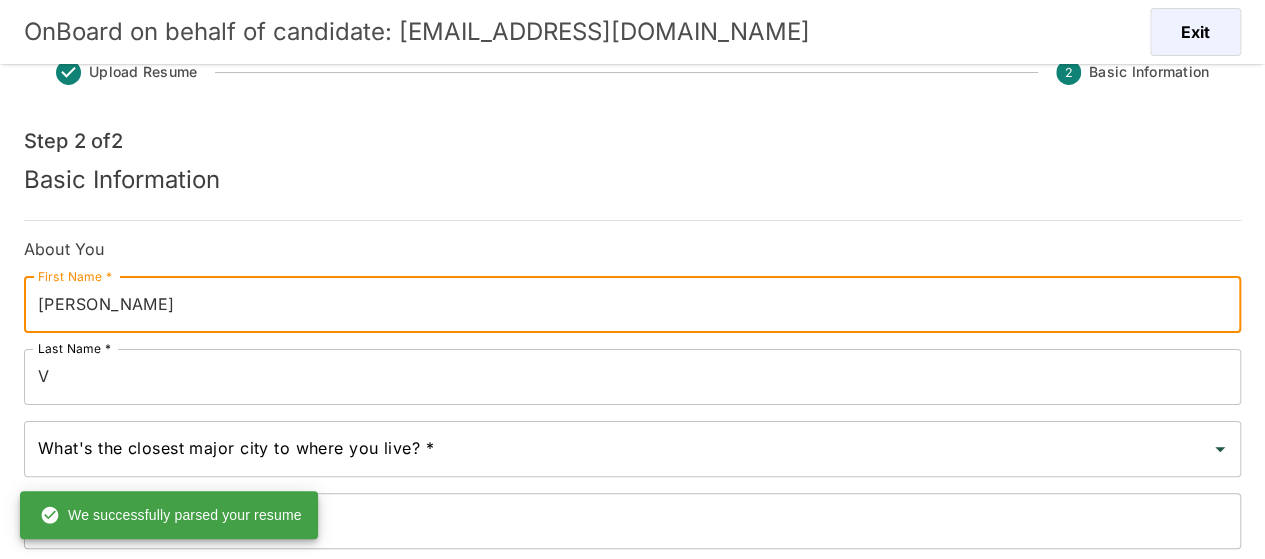 type on "j" 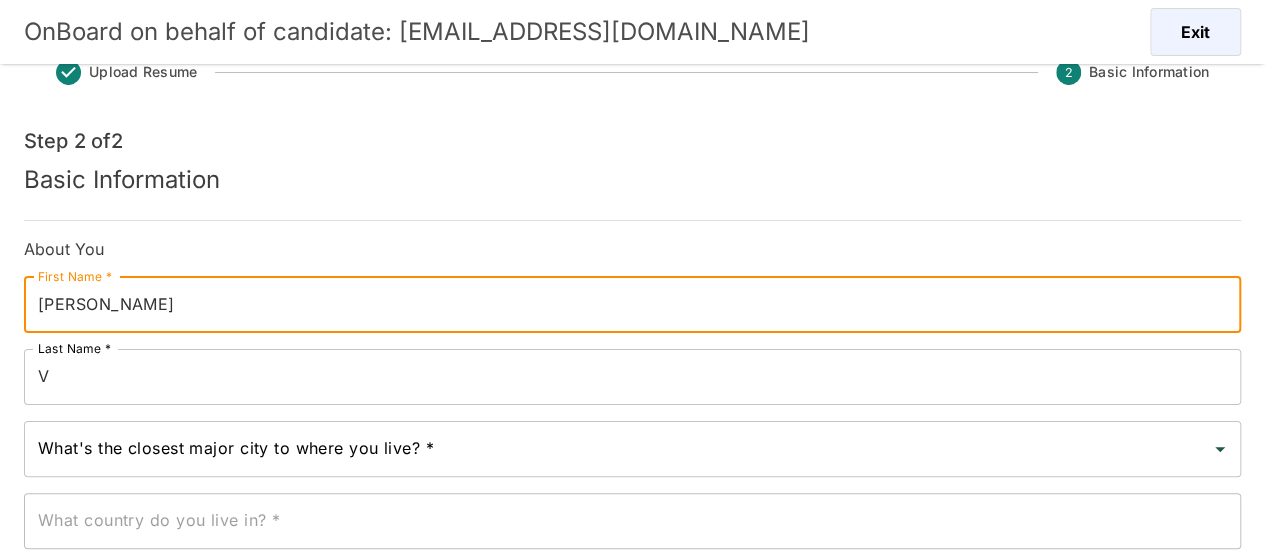 click on "V" at bounding box center (632, 377) 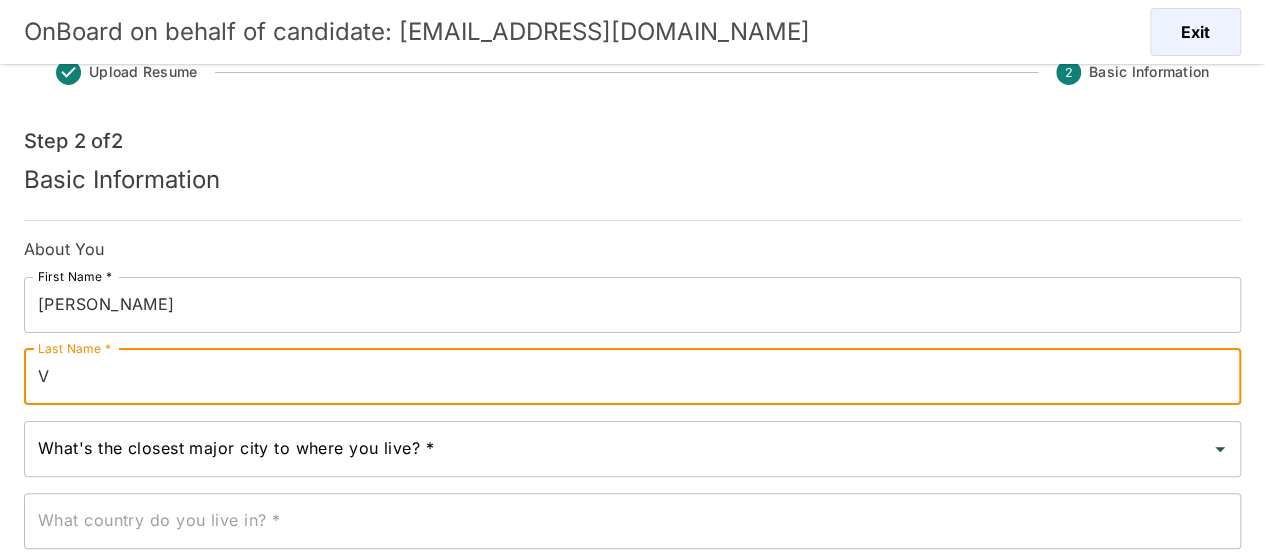 click on "Jose" at bounding box center (632, 305) 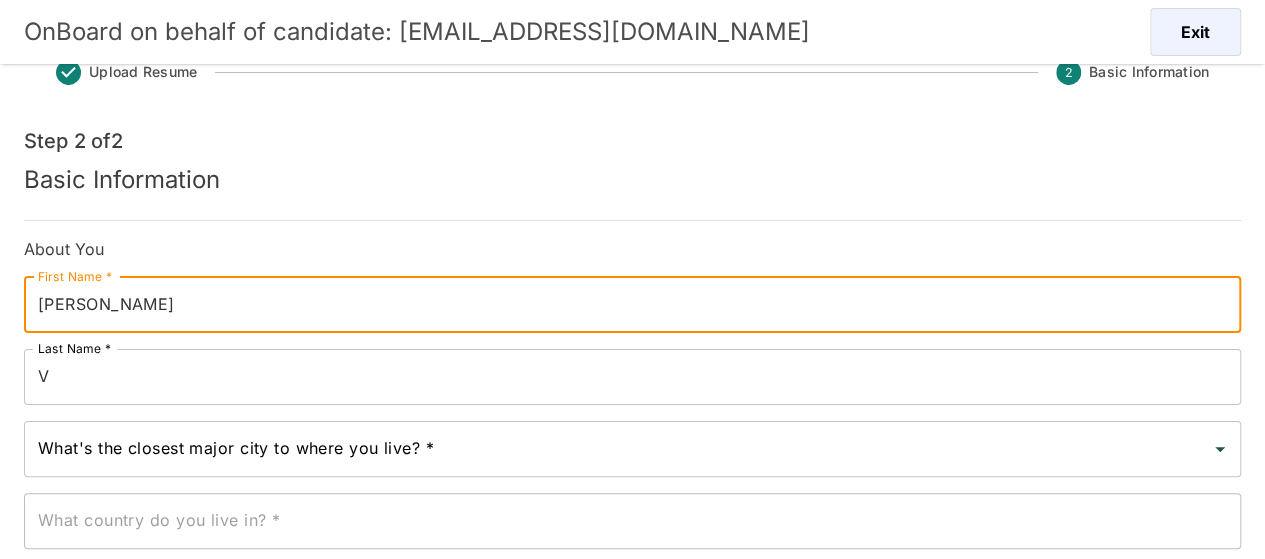 click on "Jose" at bounding box center (632, 305) 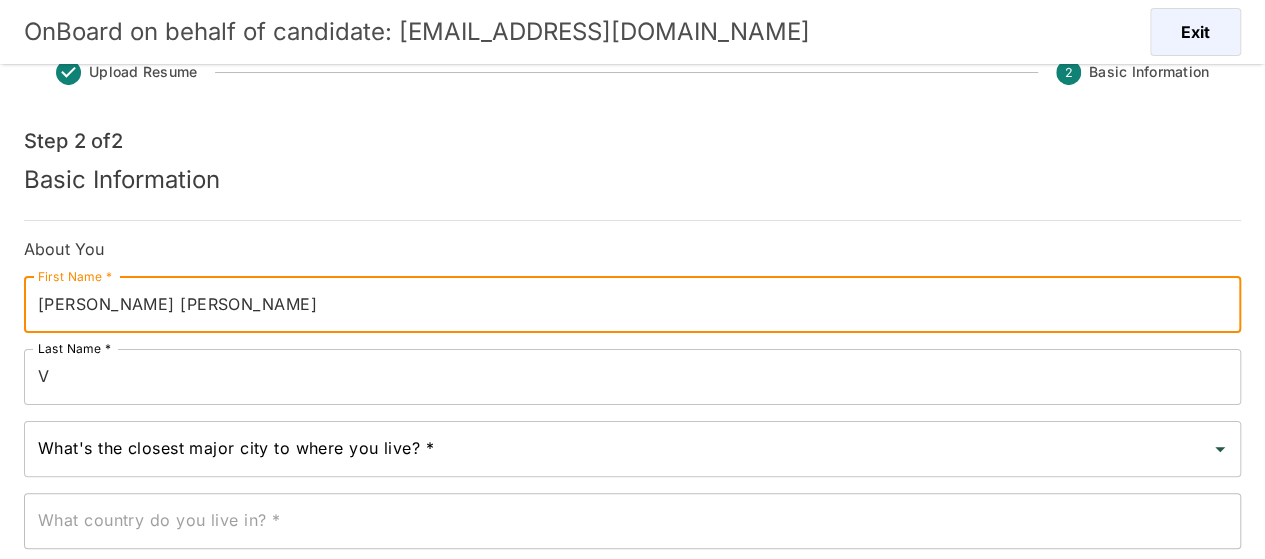 drag, startPoint x: 278, startPoint y: 306, endPoint x: 195, endPoint y: 296, distance: 83.60024 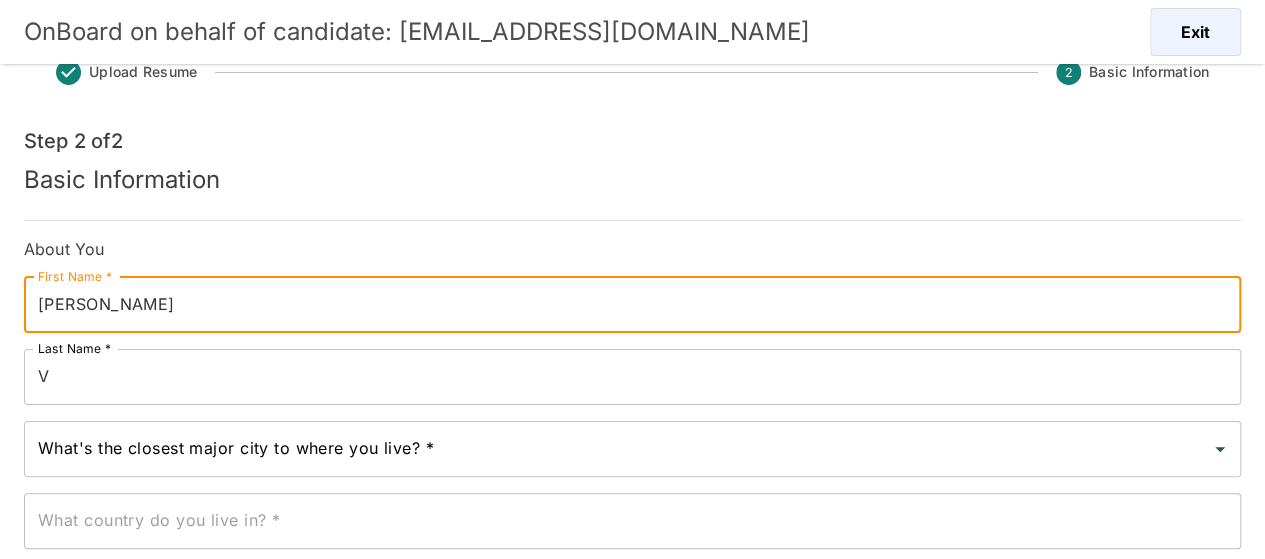 type on "Jose Pablo Valerio" 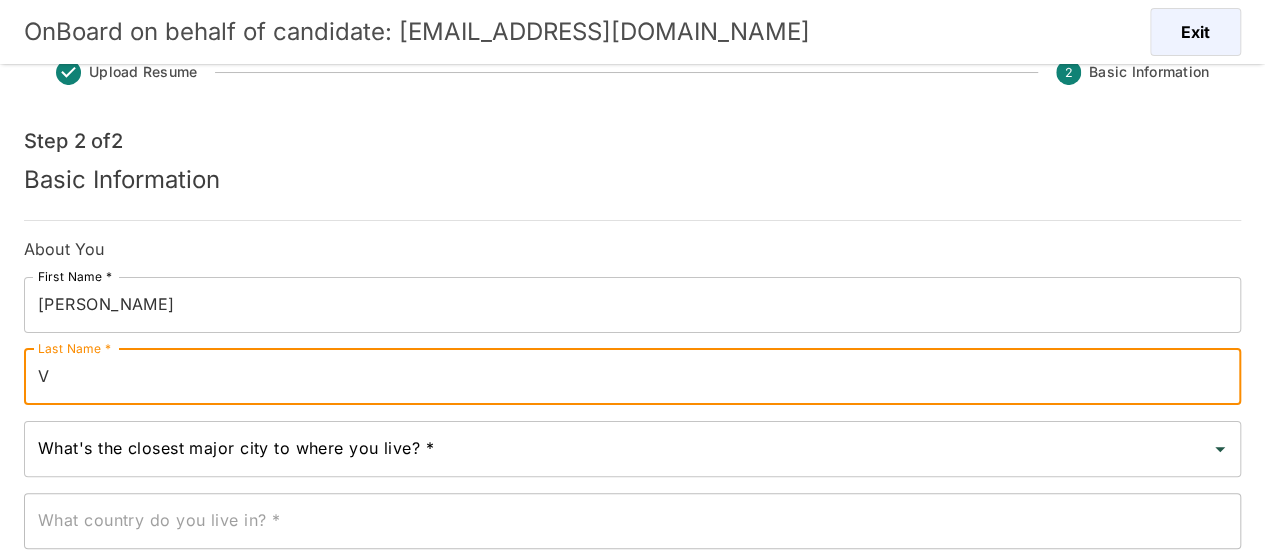 paste on "elasquez" 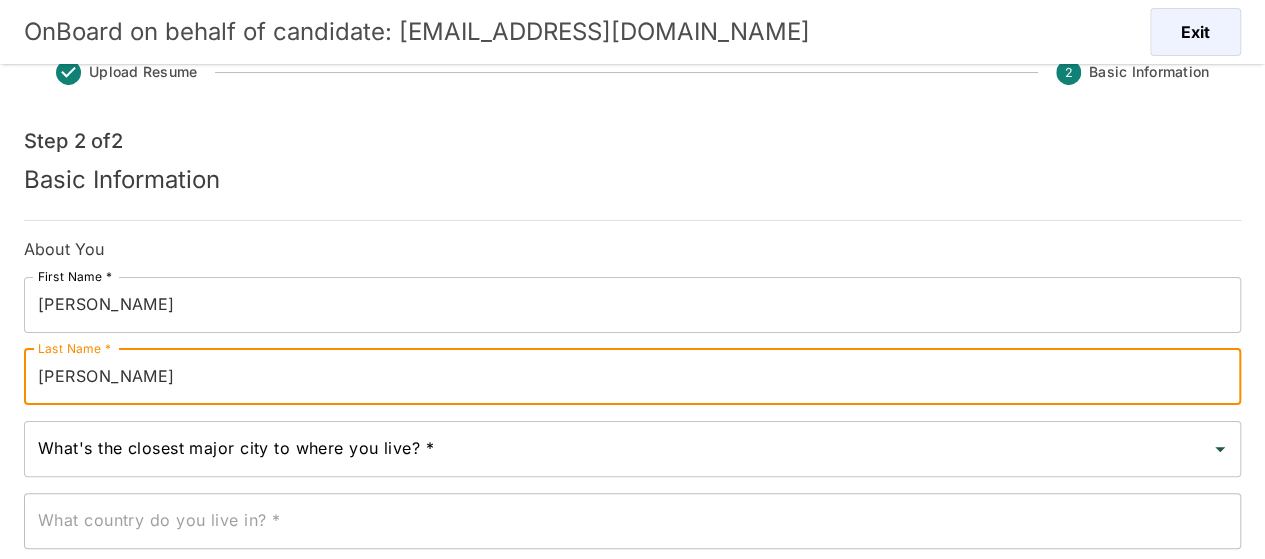type on "Velasquez" 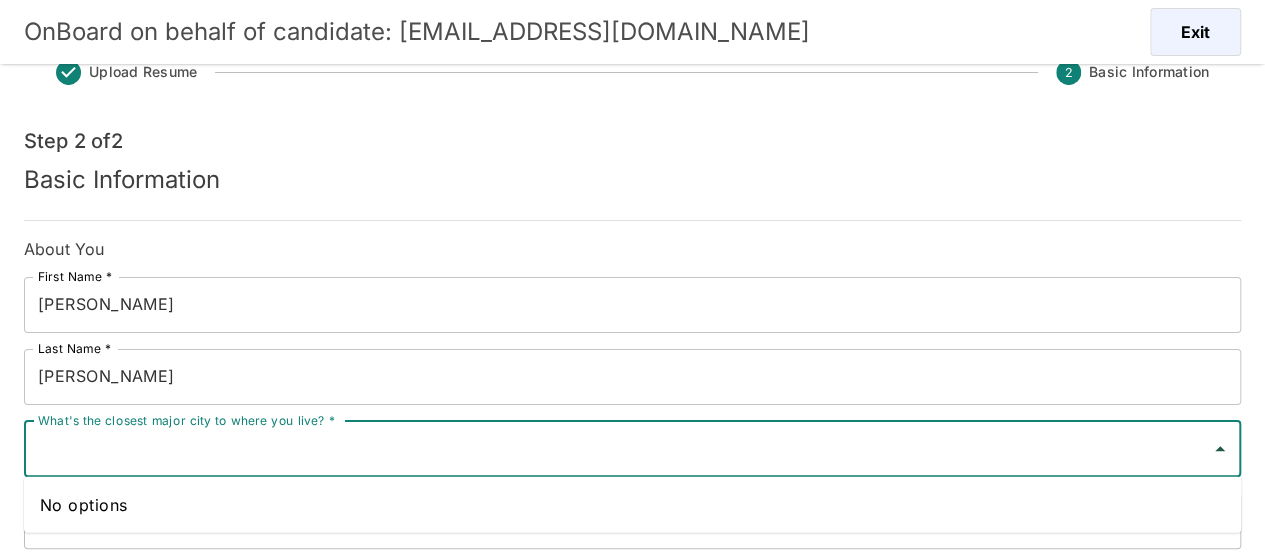 click on "What's the closest major city to where you live? *" at bounding box center [617, 449] 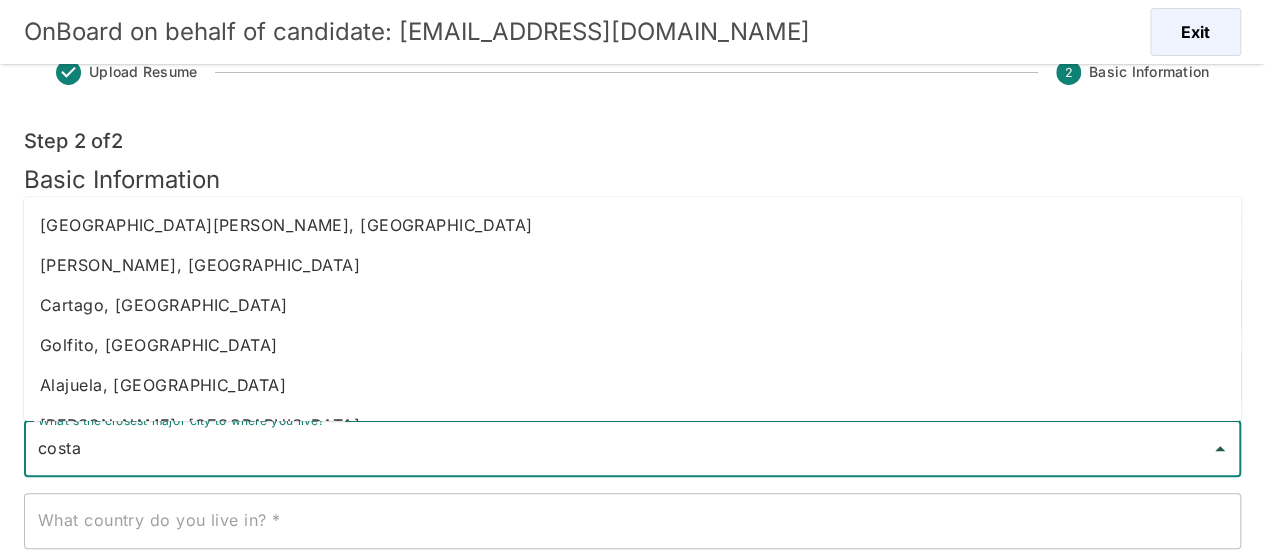 click on "Heredia, Costa Rica" at bounding box center (632, 265) 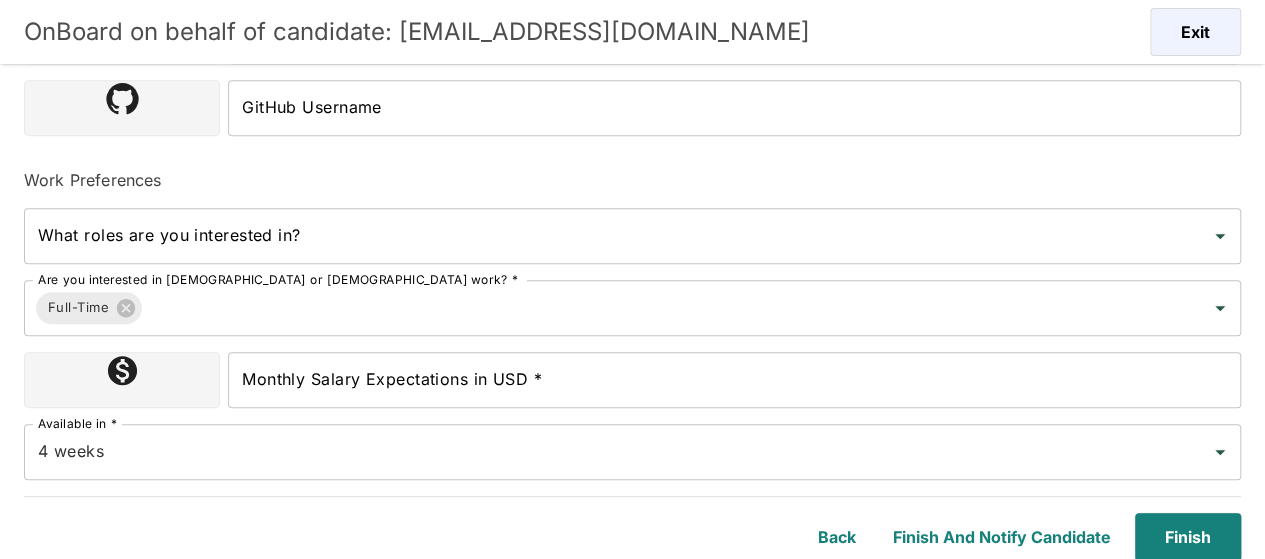 scroll, scrollTop: 670, scrollLeft: 0, axis: vertical 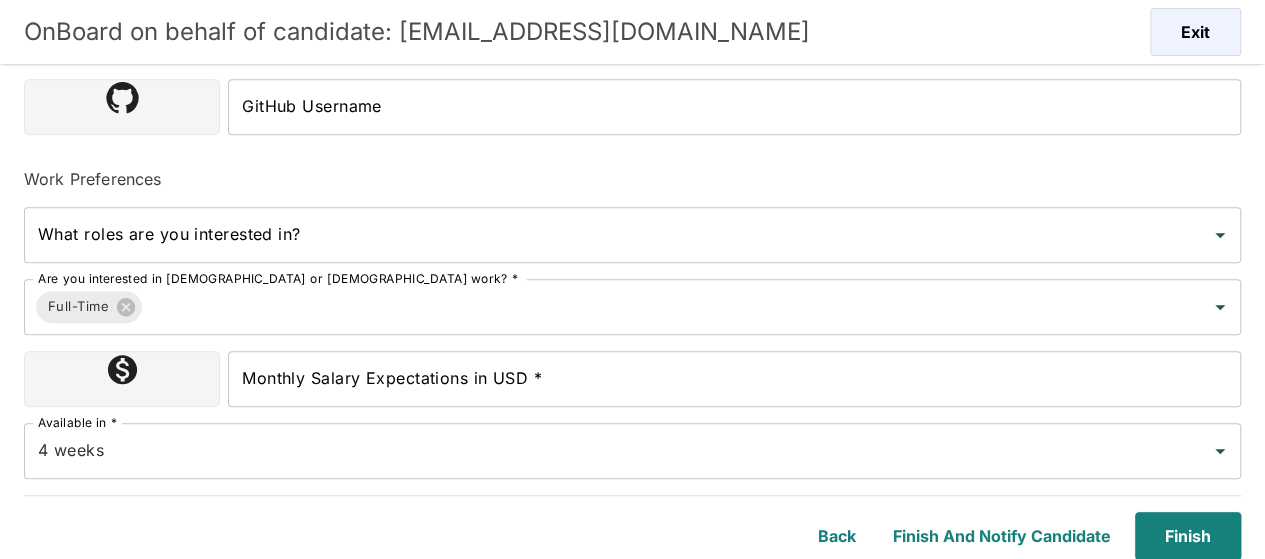 type on "Heredia, Costa Rica" 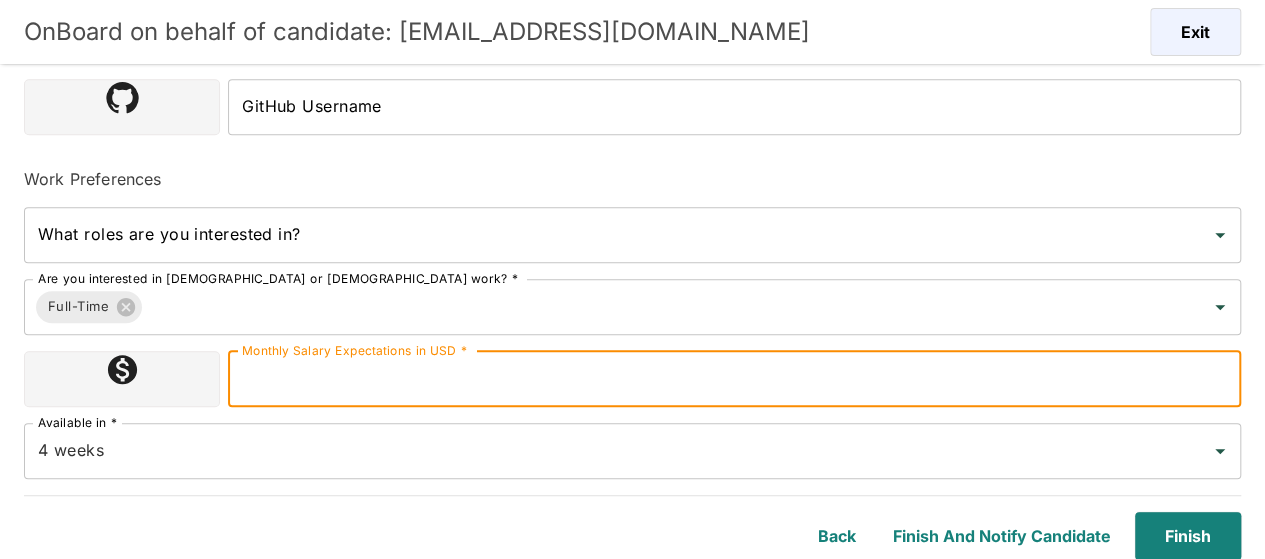type on "1800000" 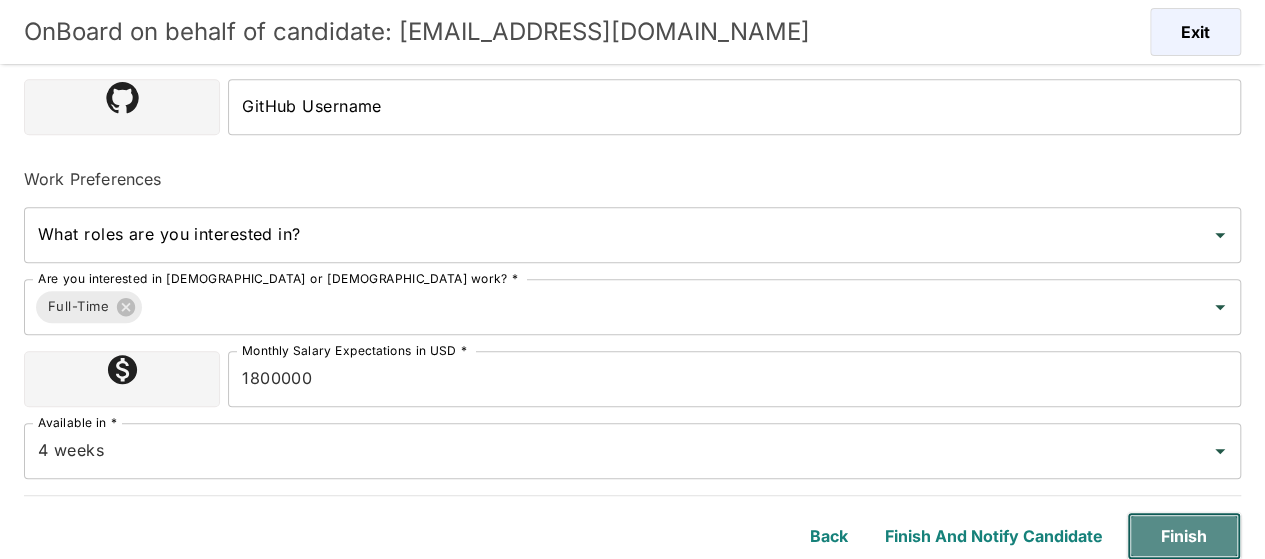 click on "Finish" at bounding box center (1184, 536) 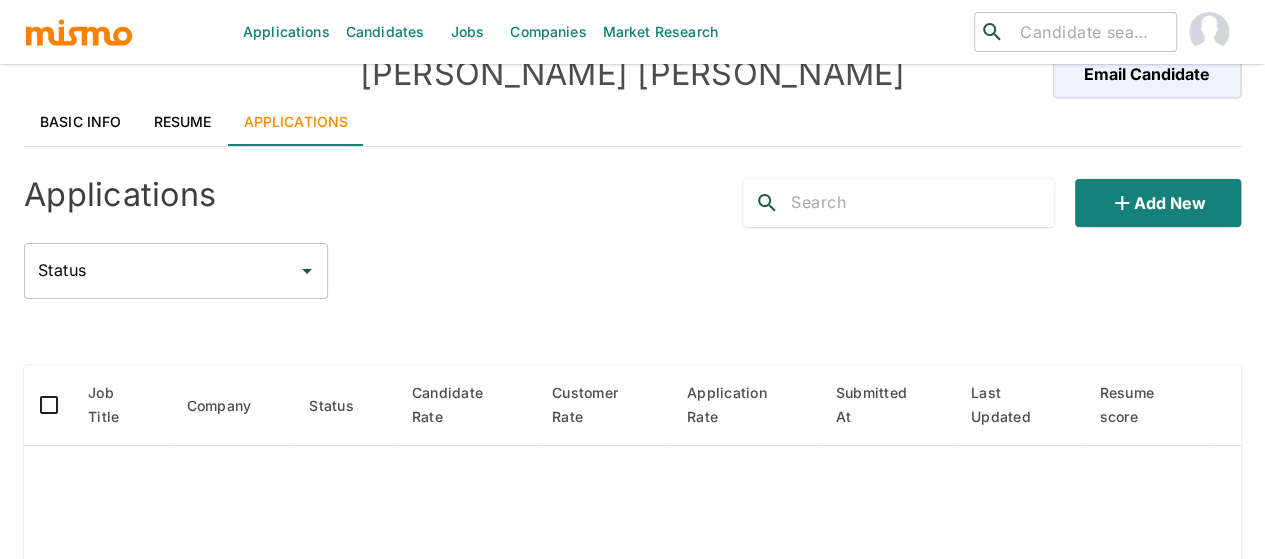 scroll, scrollTop: 0, scrollLeft: 0, axis: both 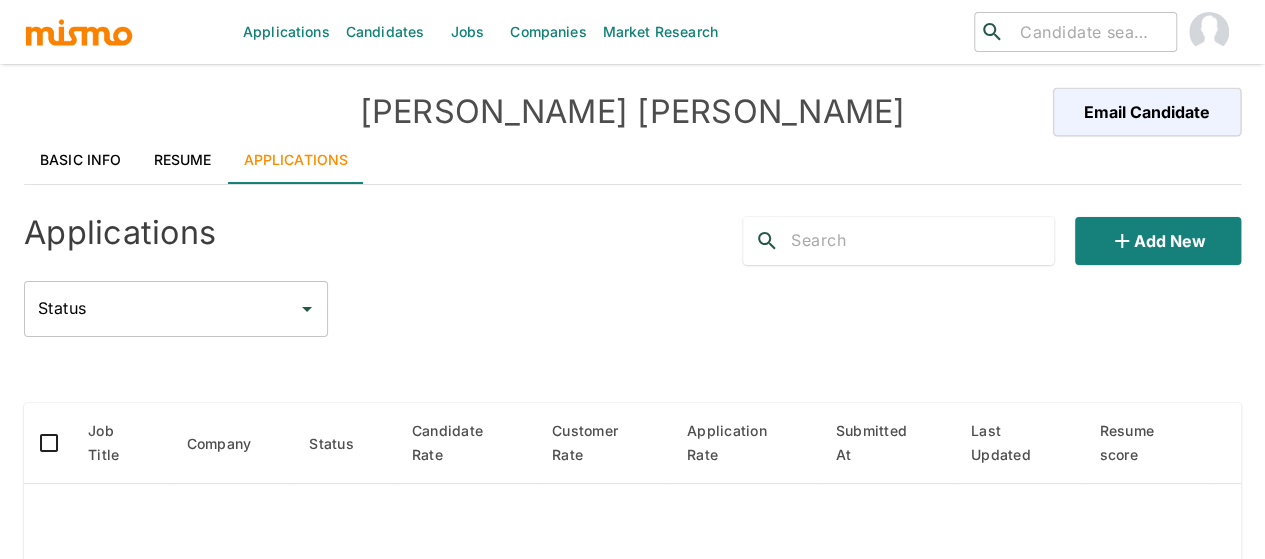 click on "Resume" at bounding box center (183, 160) 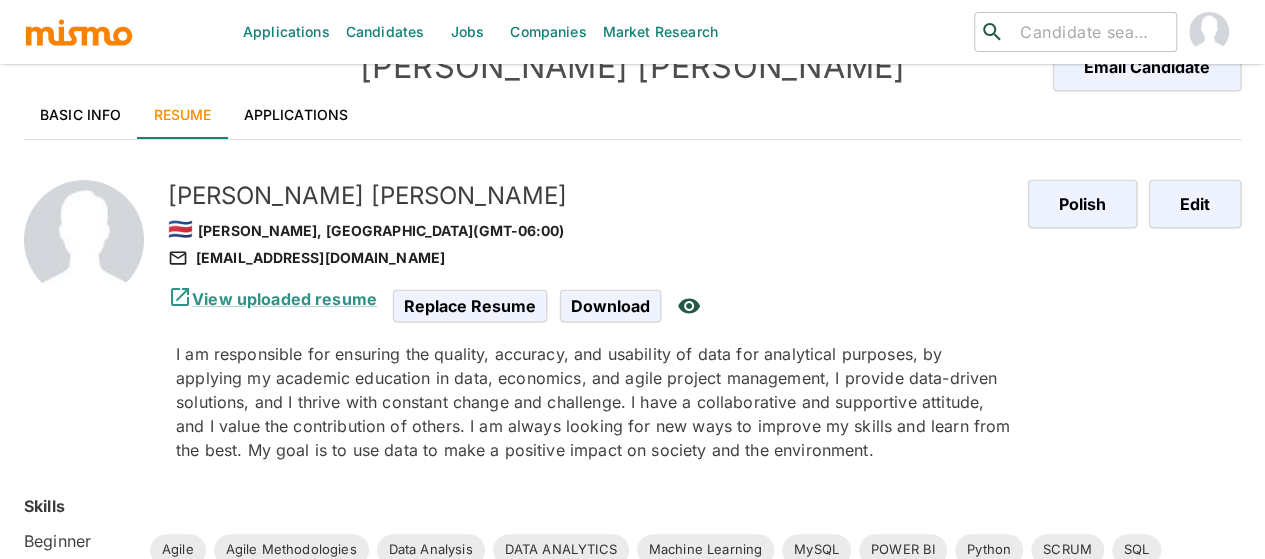 scroll, scrollTop: 0, scrollLeft: 0, axis: both 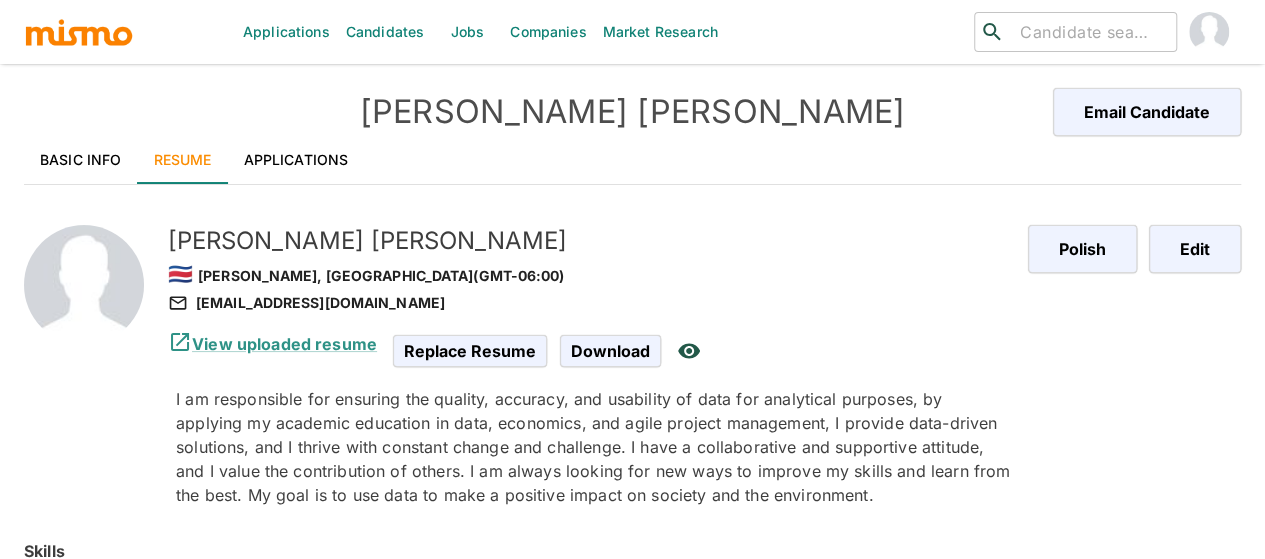 click on "Applications" at bounding box center [296, 160] 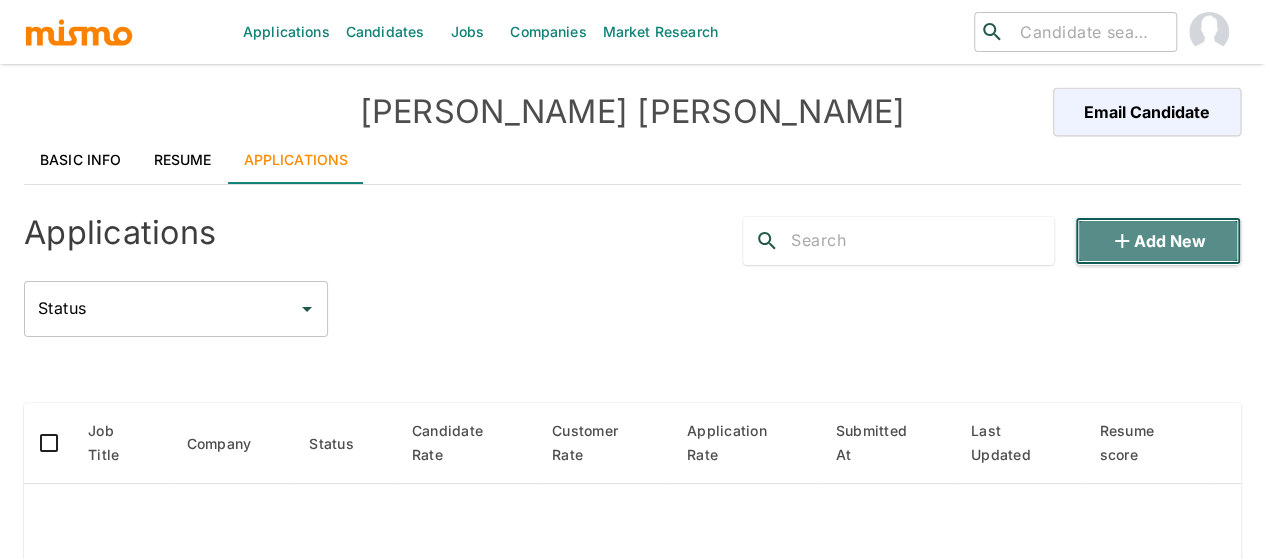 click 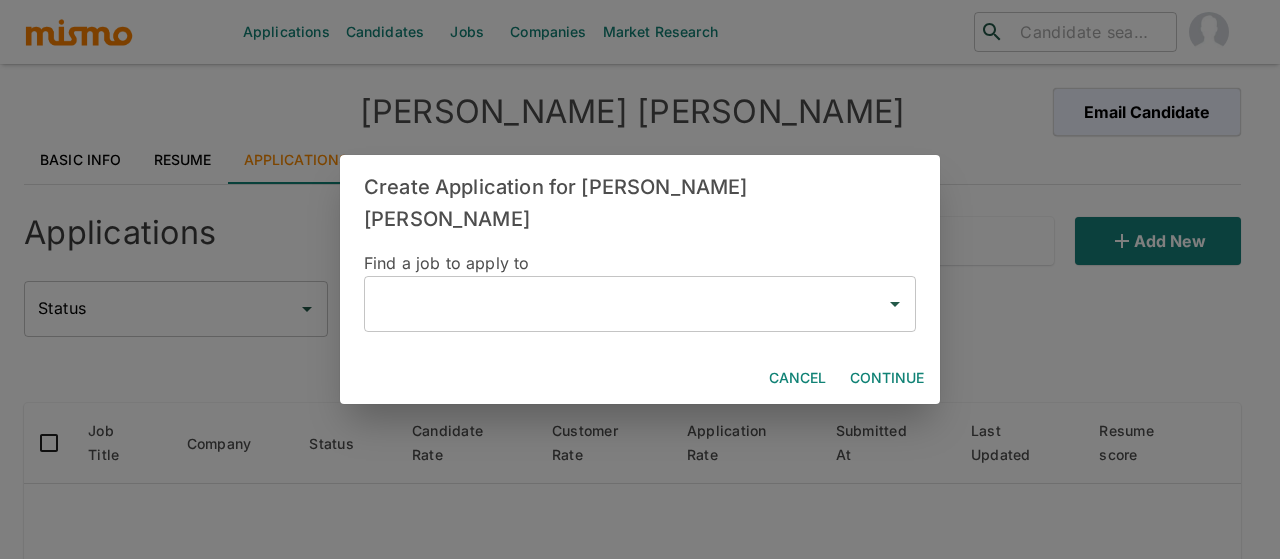 click at bounding box center (625, 304) 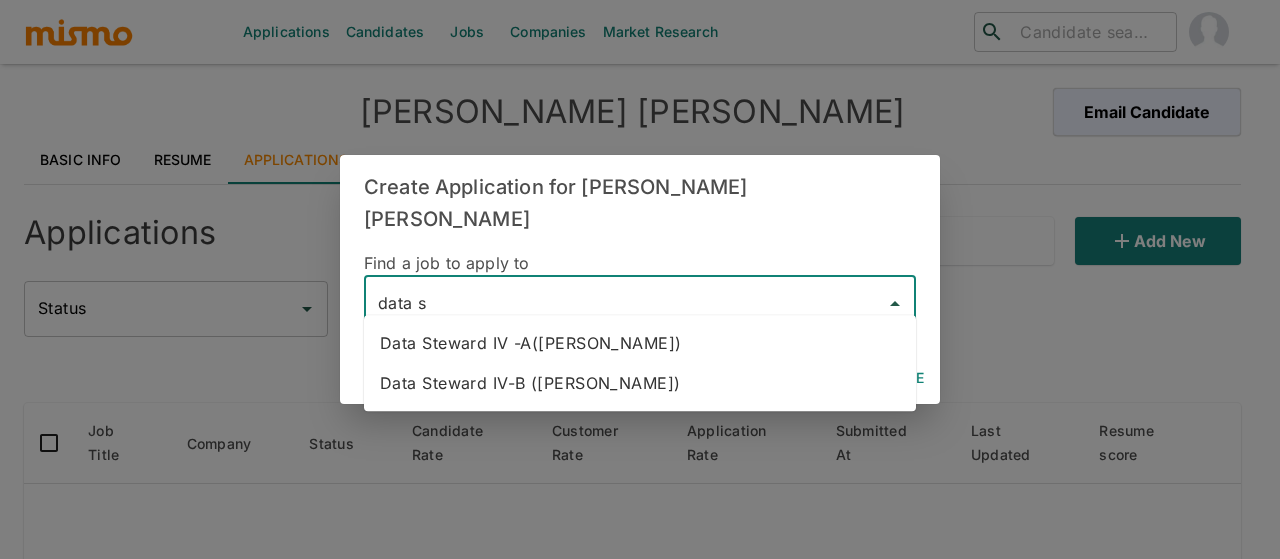 click on "Data Steward IV -A(Kaiser)" at bounding box center [640, 343] 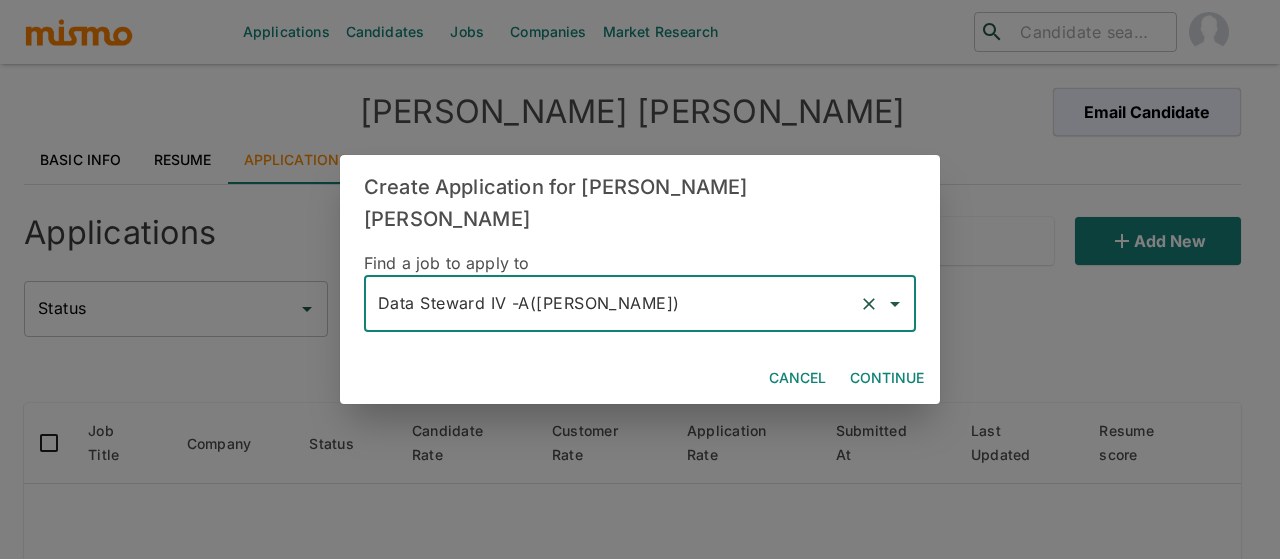 type on "Data Steward IV -A(Kaiser)" 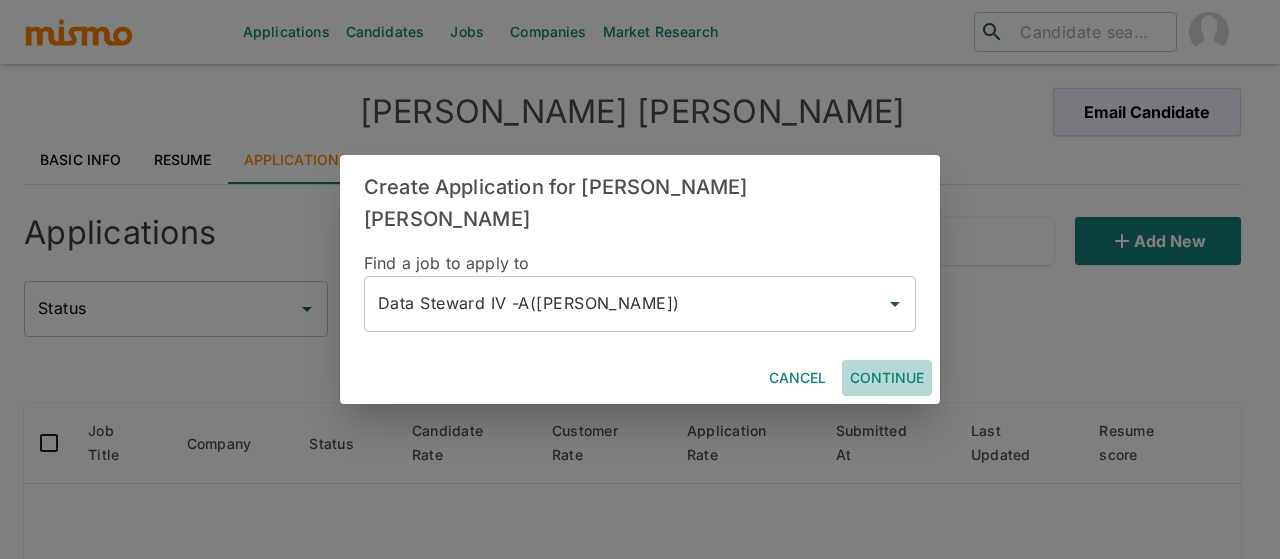 click on "Continue" at bounding box center (887, 378) 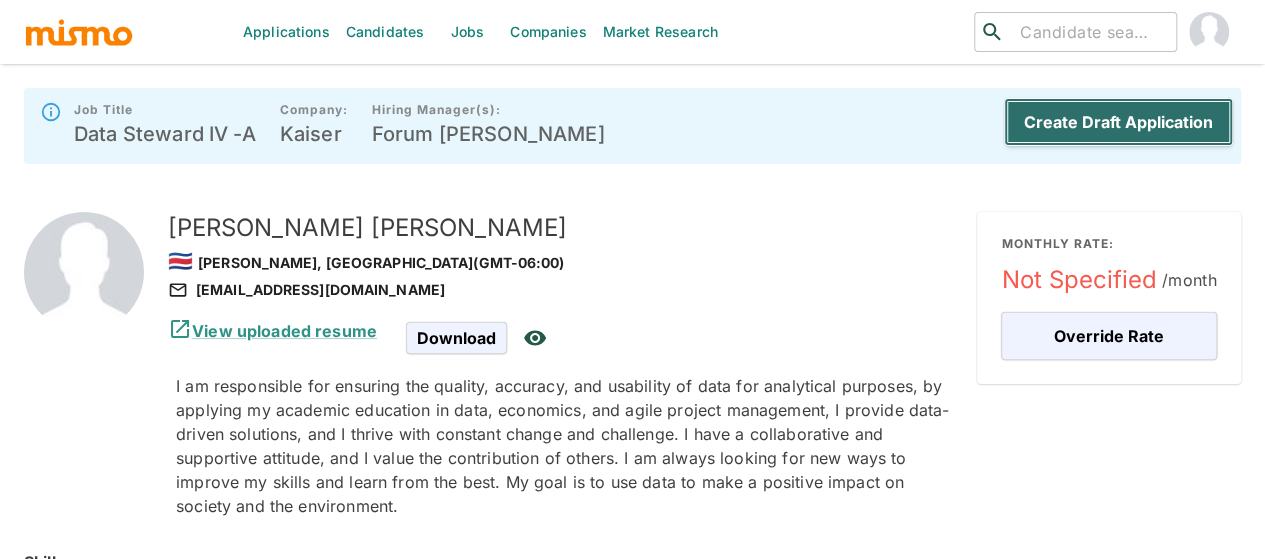 click on "Create Draft Application" at bounding box center [1118, 122] 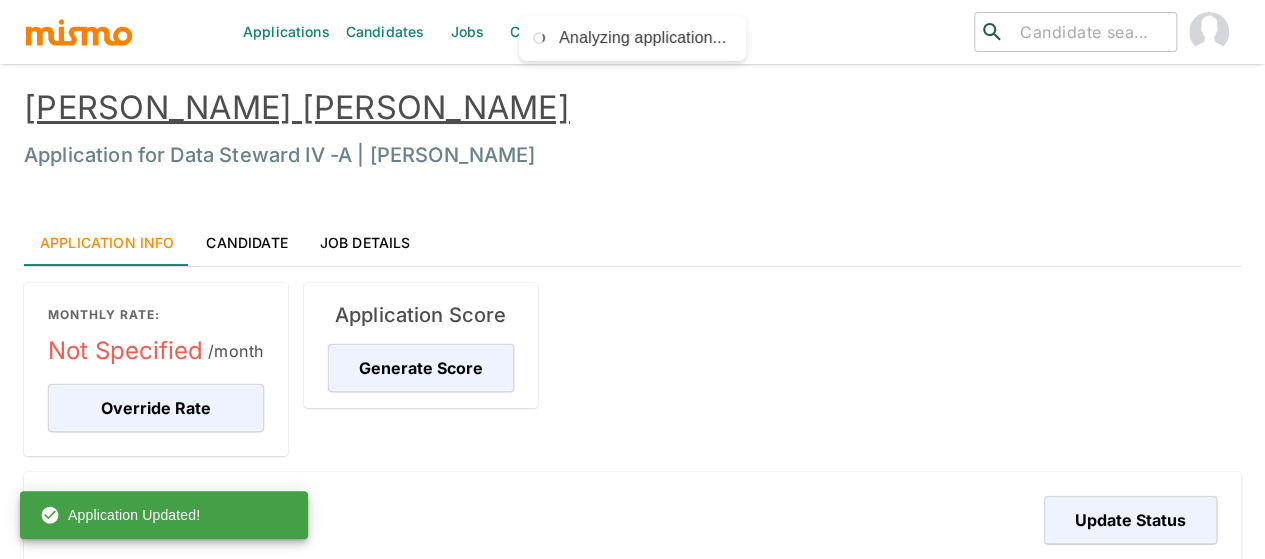 click on "Jobs" at bounding box center (467, 32) 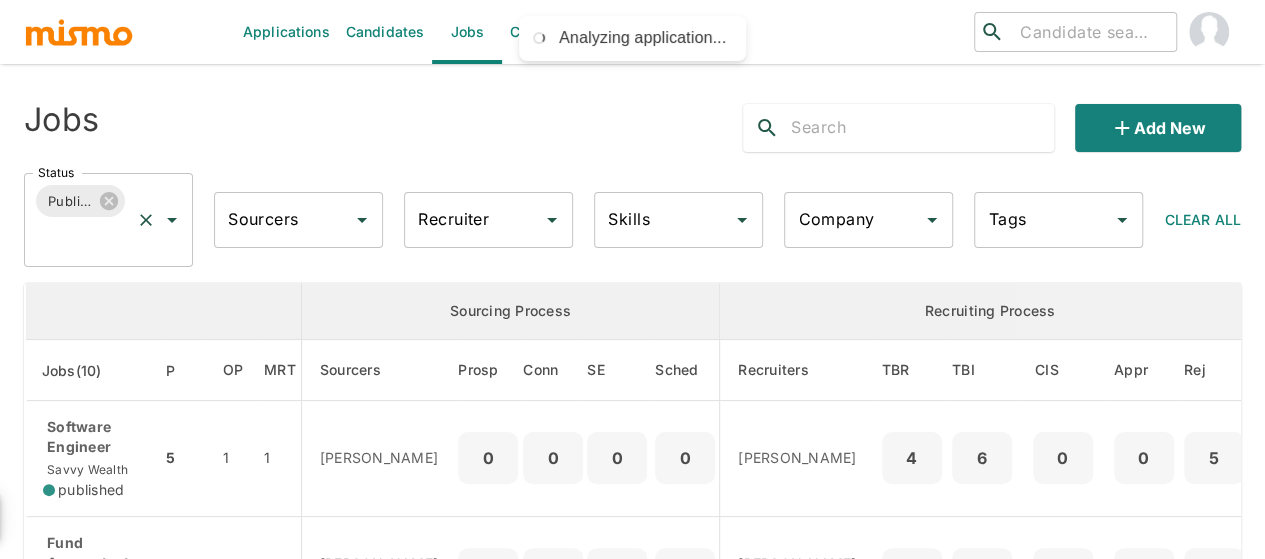 click 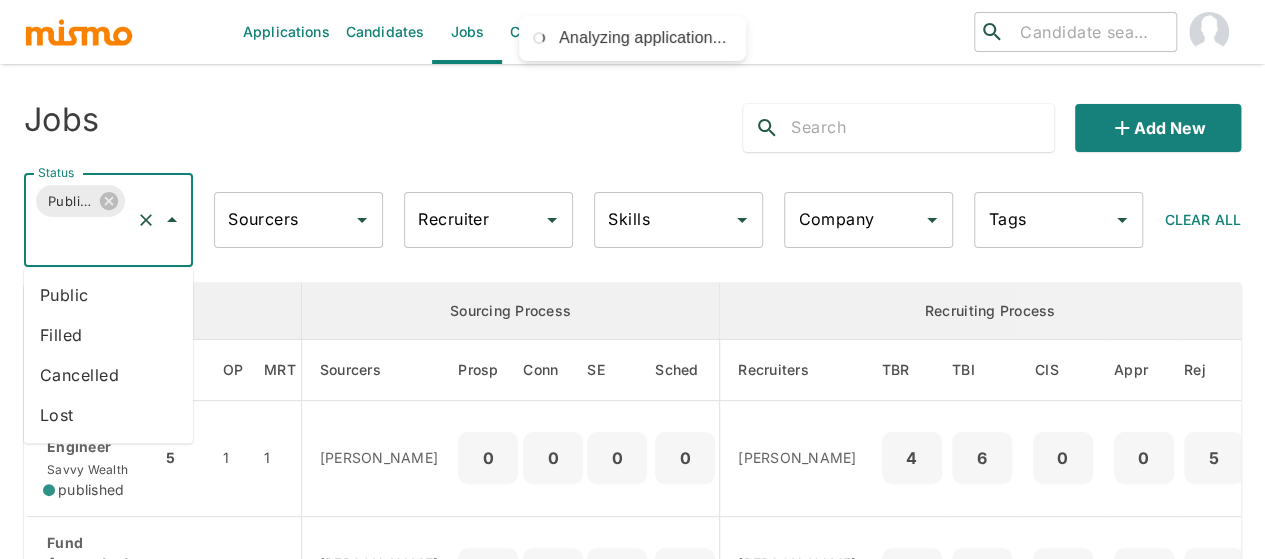 click on "Public" at bounding box center [108, 295] 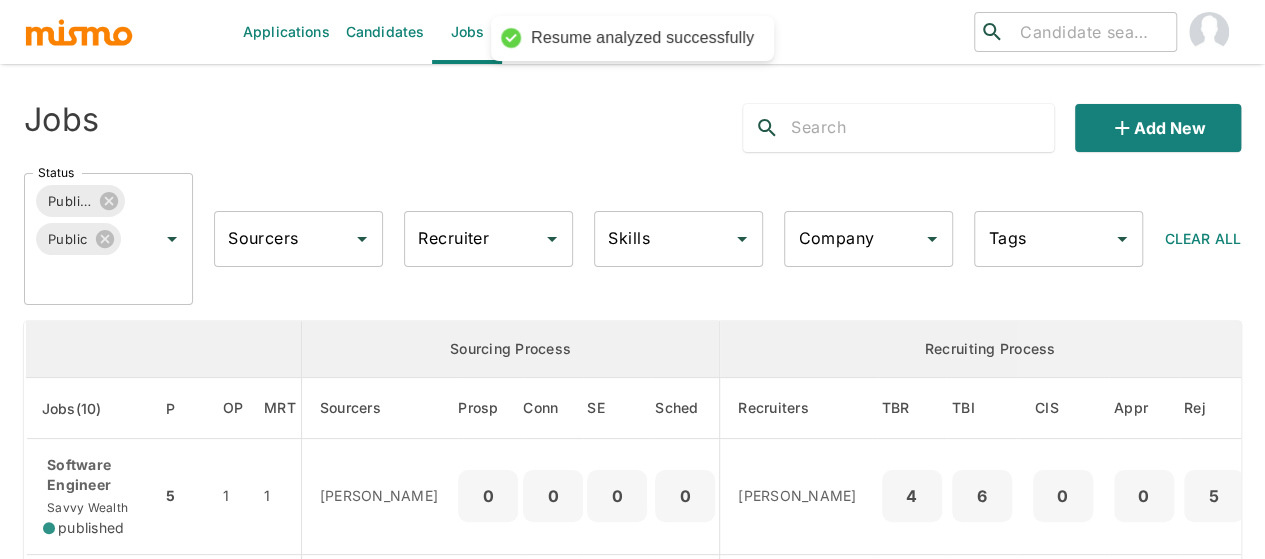 click on "Recruiter" at bounding box center (473, 239) 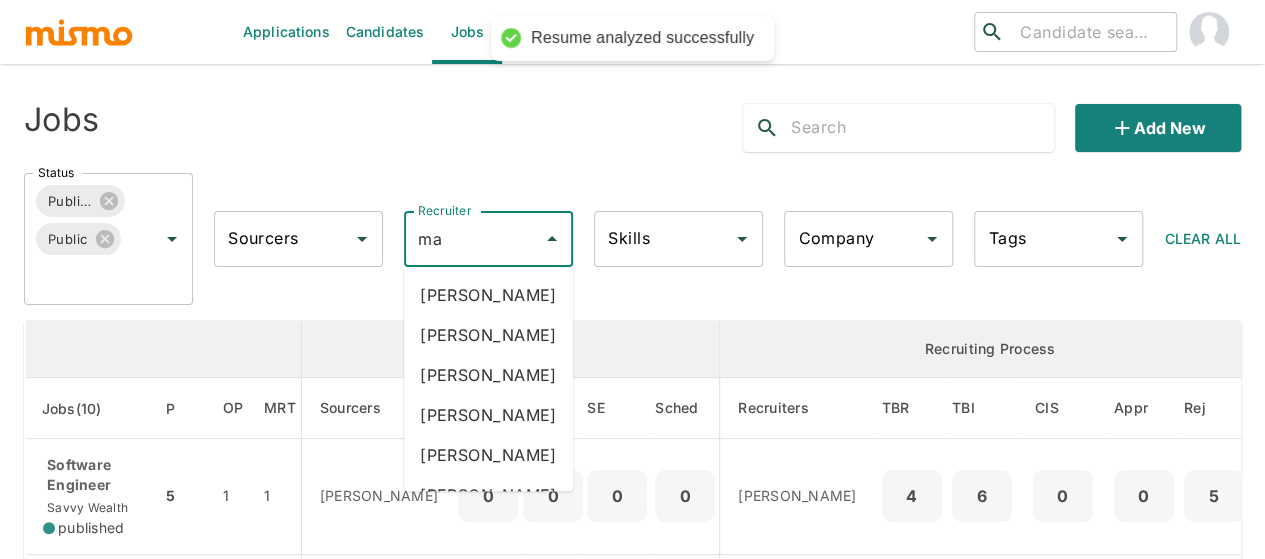 type on "mai" 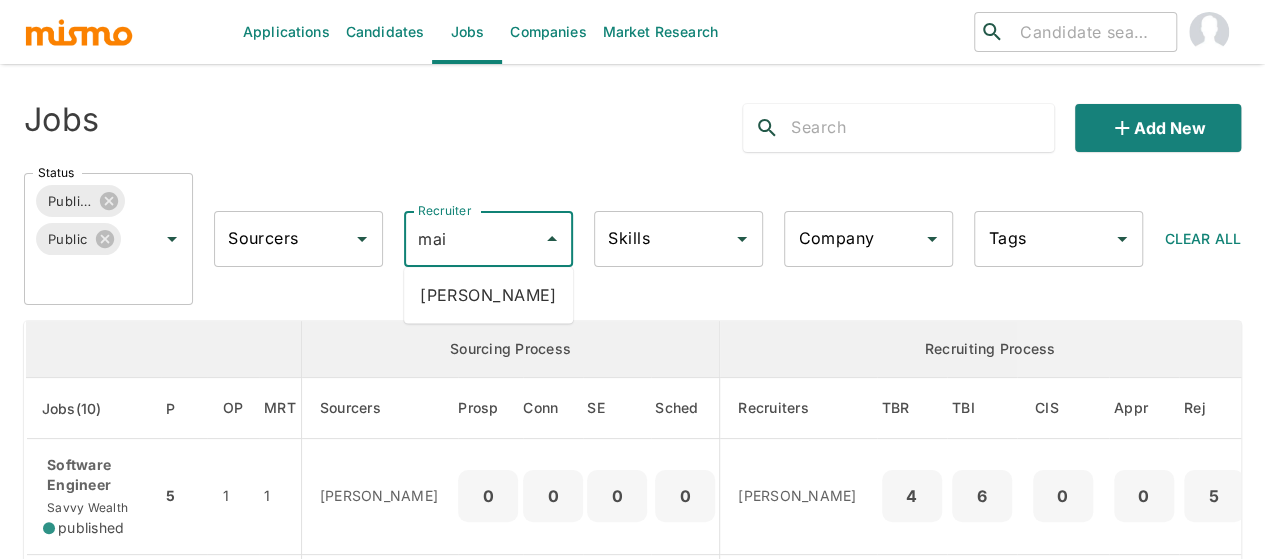 click on "Maia Reyes" at bounding box center (488, 295) 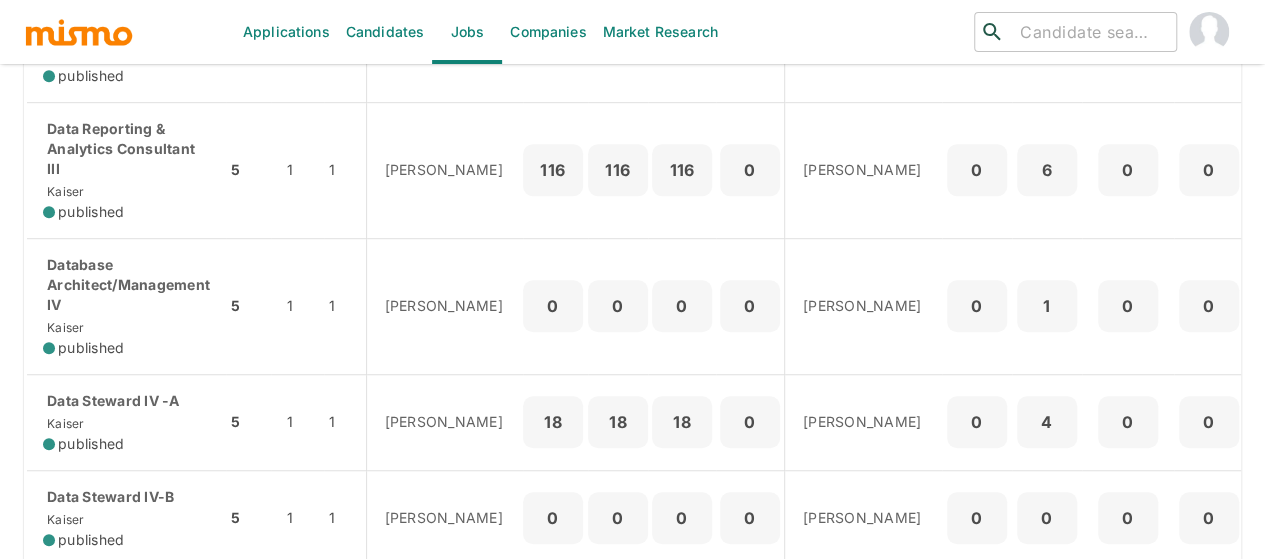 scroll, scrollTop: 600, scrollLeft: 0, axis: vertical 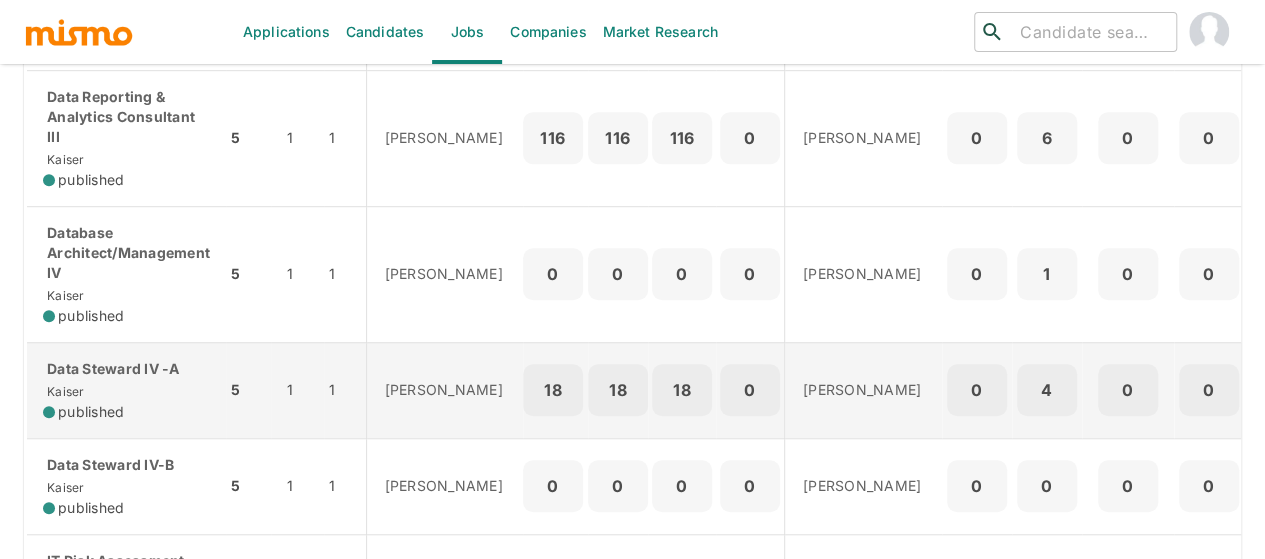 click on "Data Steward IV -A" at bounding box center (126, 369) 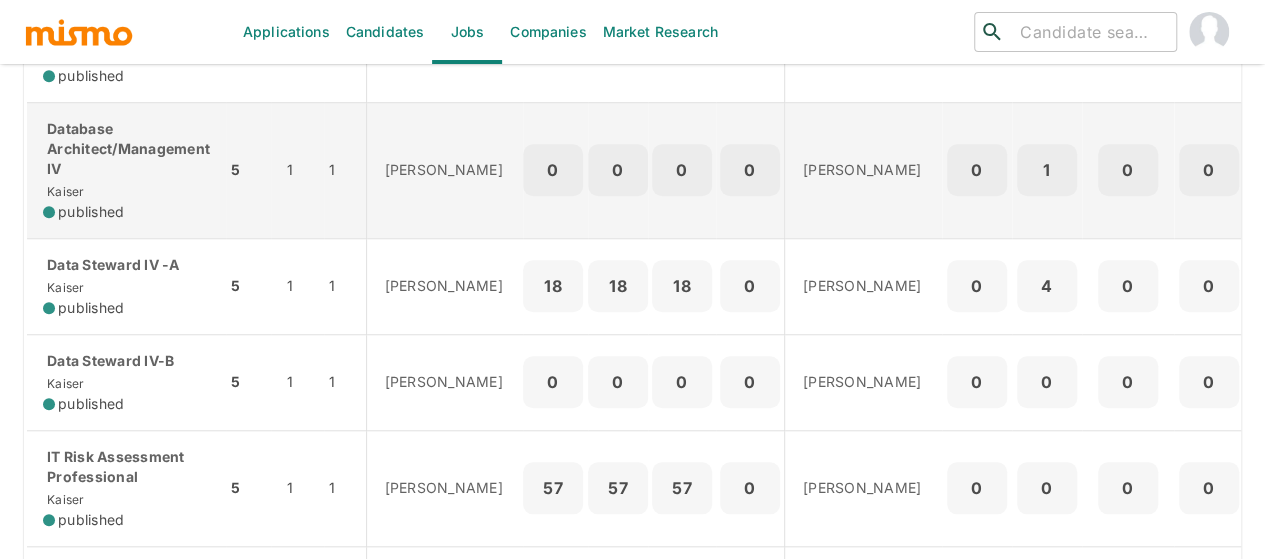 scroll, scrollTop: 900, scrollLeft: 0, axis: vertical 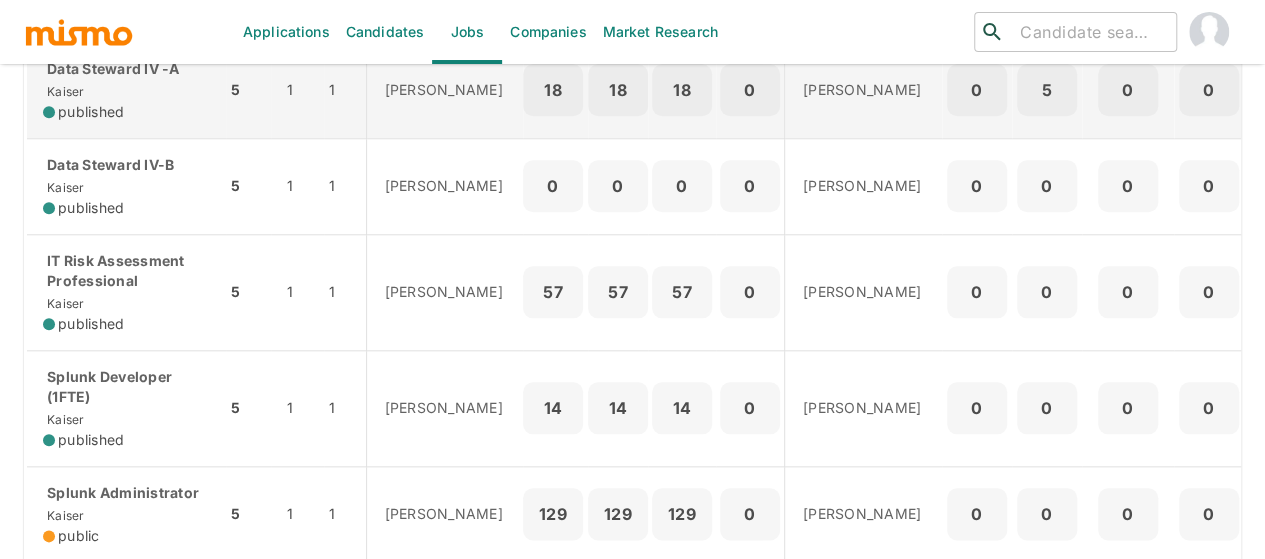 click on "Data Steward IV -A" at bounding box center [126, 69] 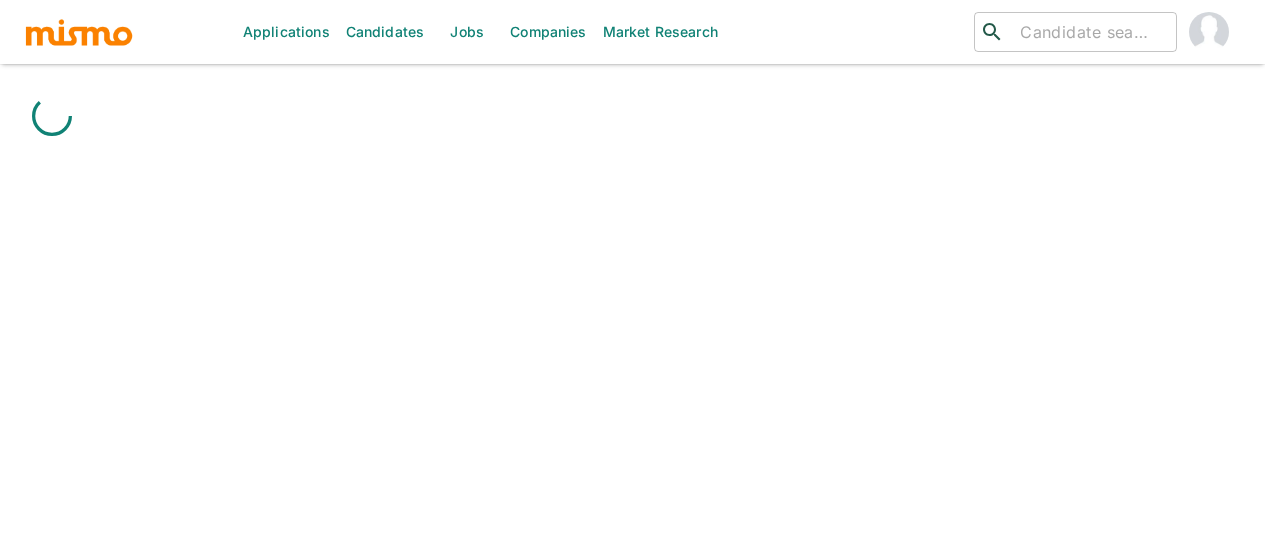 scroll, scrollTop: 0, scrollLeft: 0, axis: both 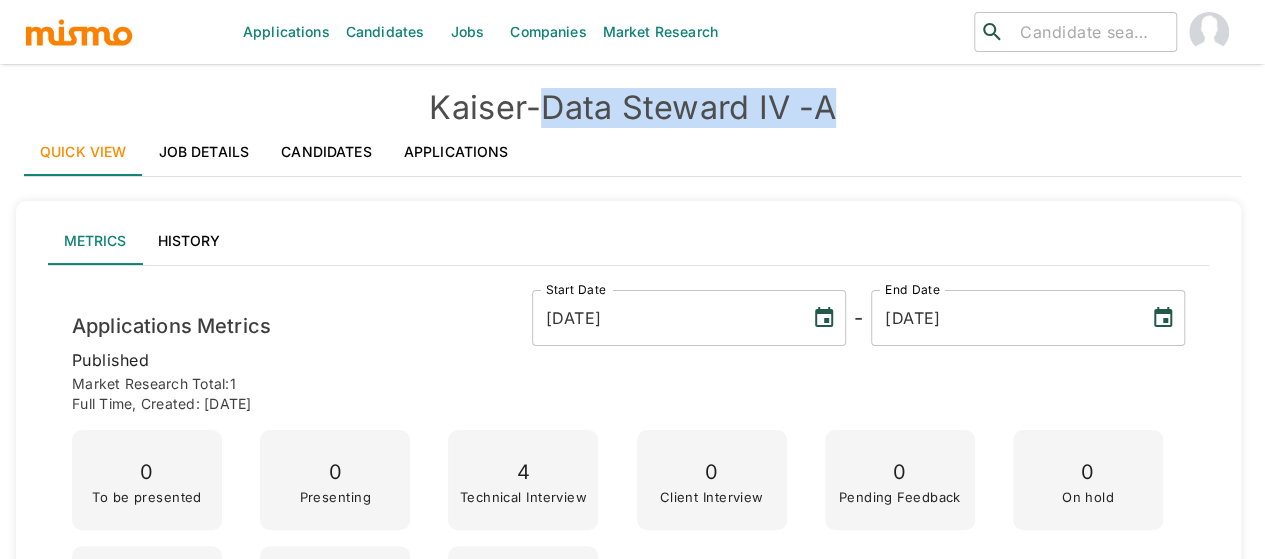 drag, startPoint x: 832, startPoint y: 105, endPoint x: 556, endPoint y: 109, distance: 276.029 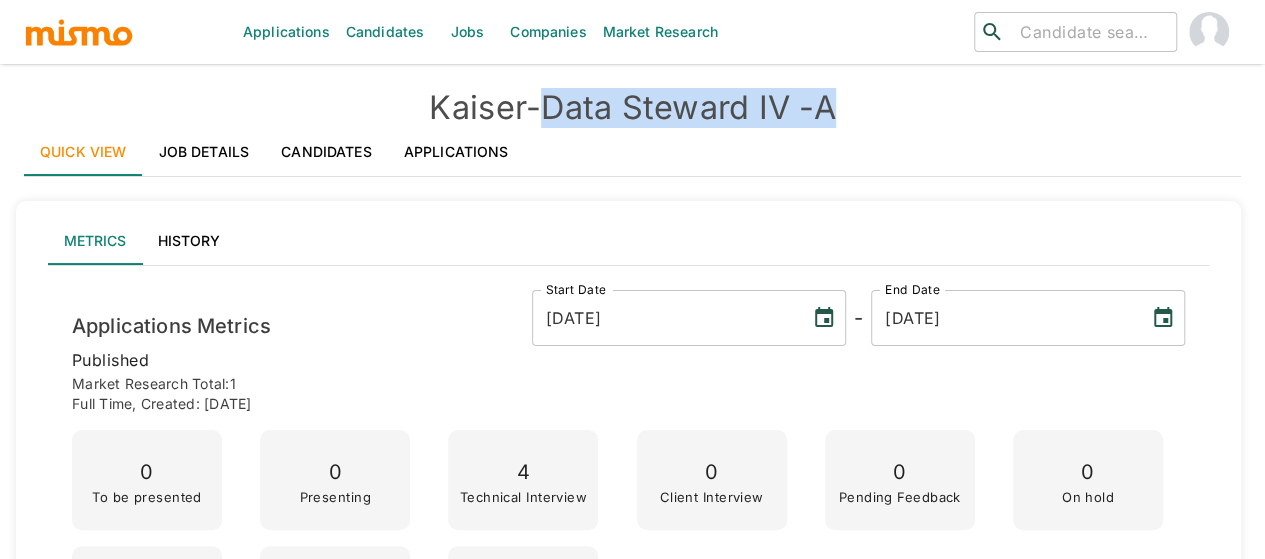 click on "[PERSON_NAME]  -  Data Steward IV -A" at bounding box center [632, 108] 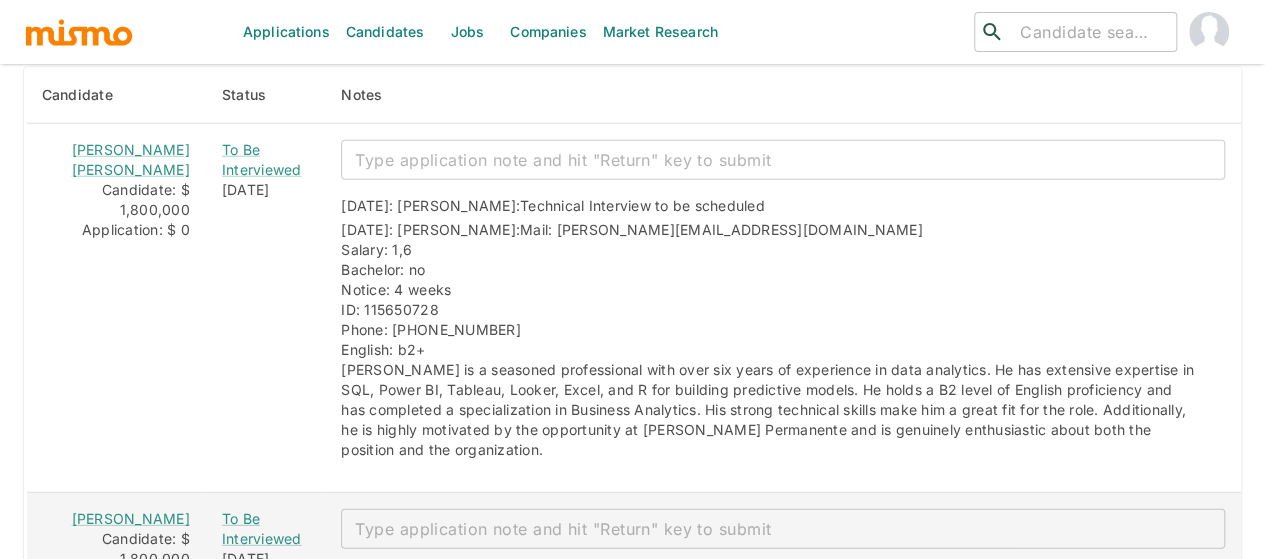 scroll, scrollTop: 2500, scrollLeft: 0, axis: vertical 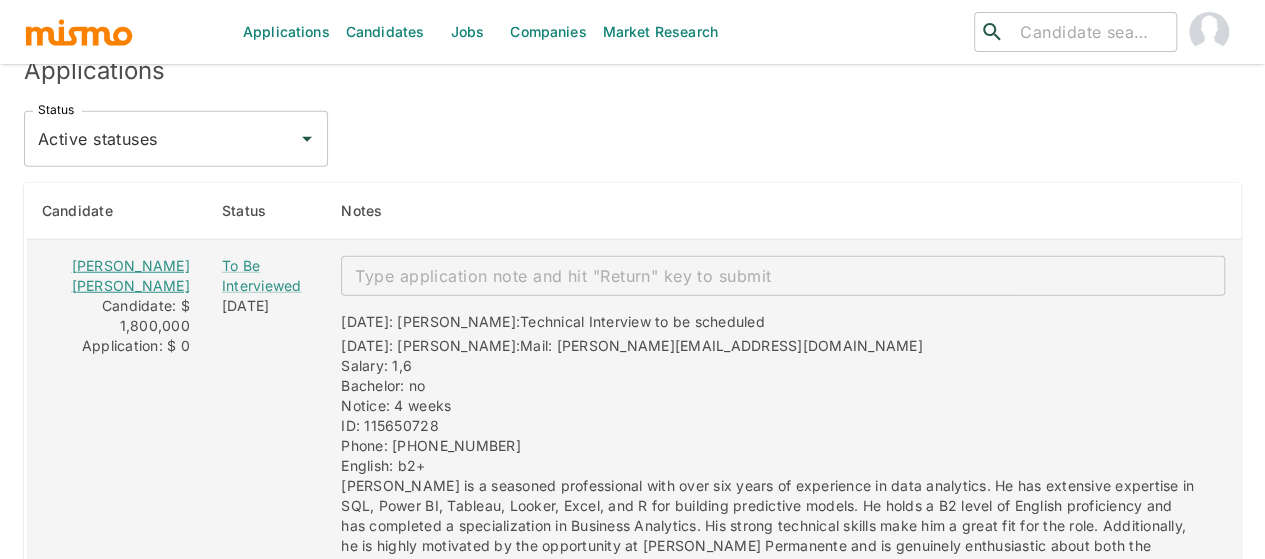 click on "[PERSON_NAME] [PERSON_NAME]" at bounding box center [131, 275] 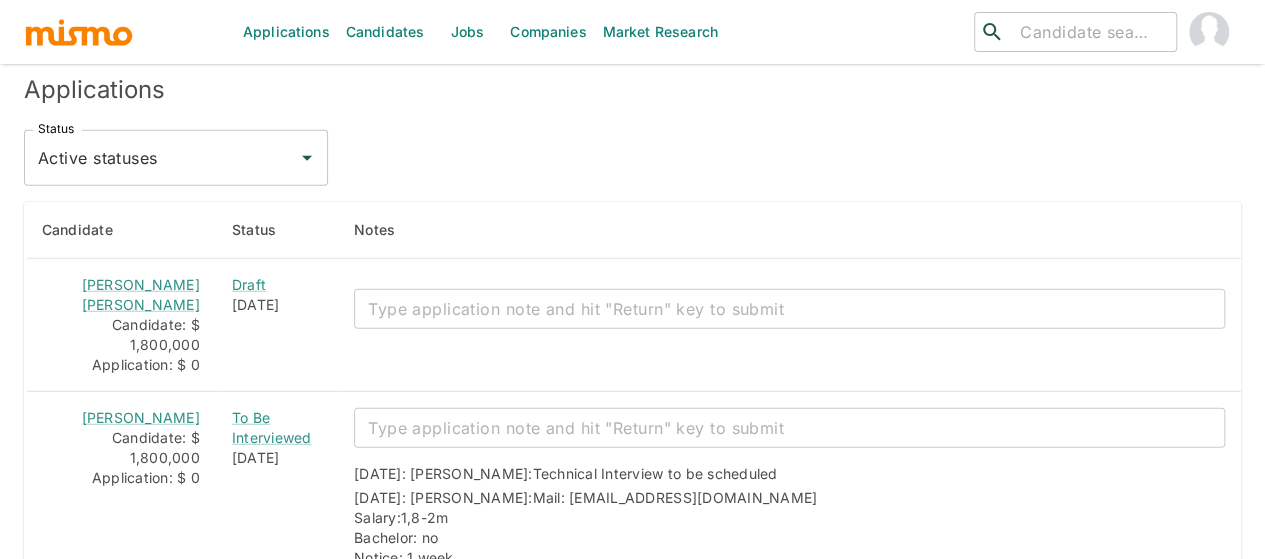 scroll, scrollTop: 2520, scrollLeft: 0, axis: vertical 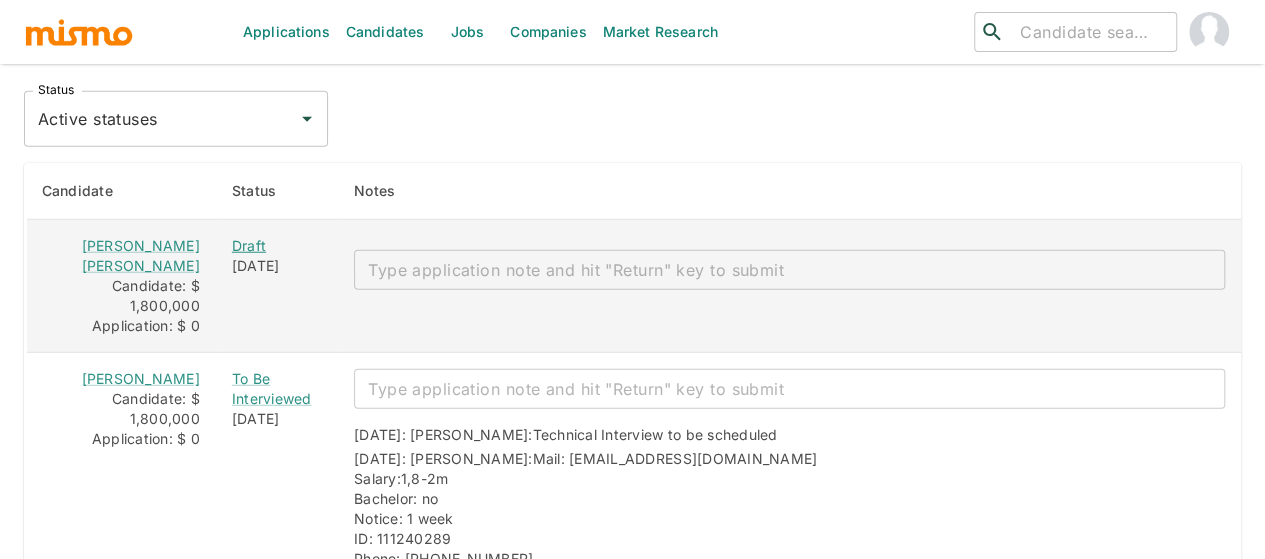 click on "Draft" at bounding box center (277, 246) 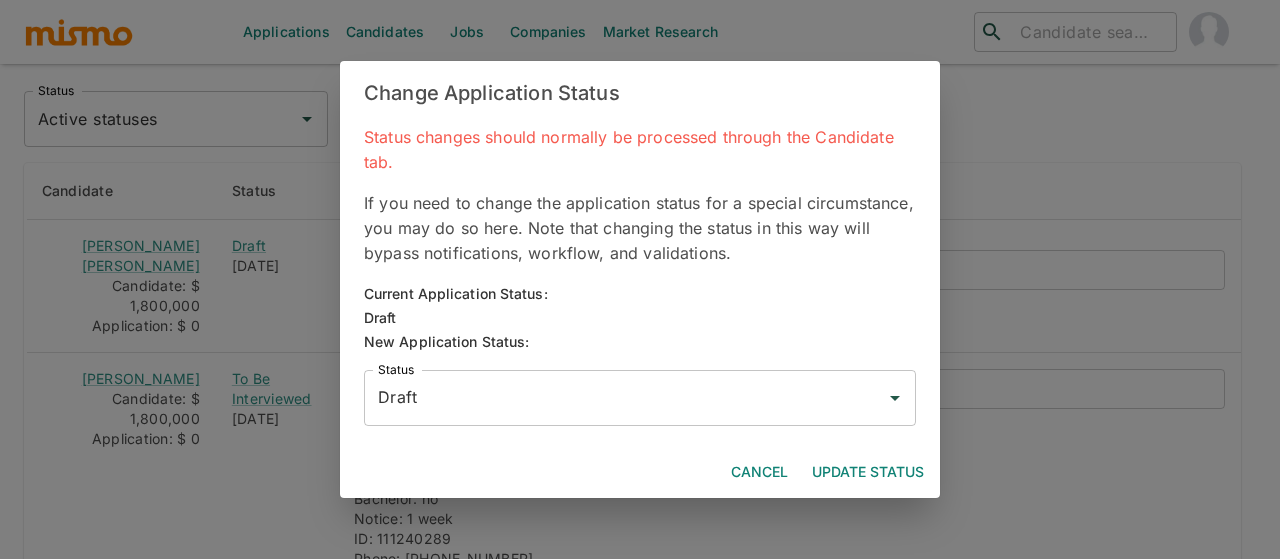 click on "Draft" at bounding box center [625, 398] 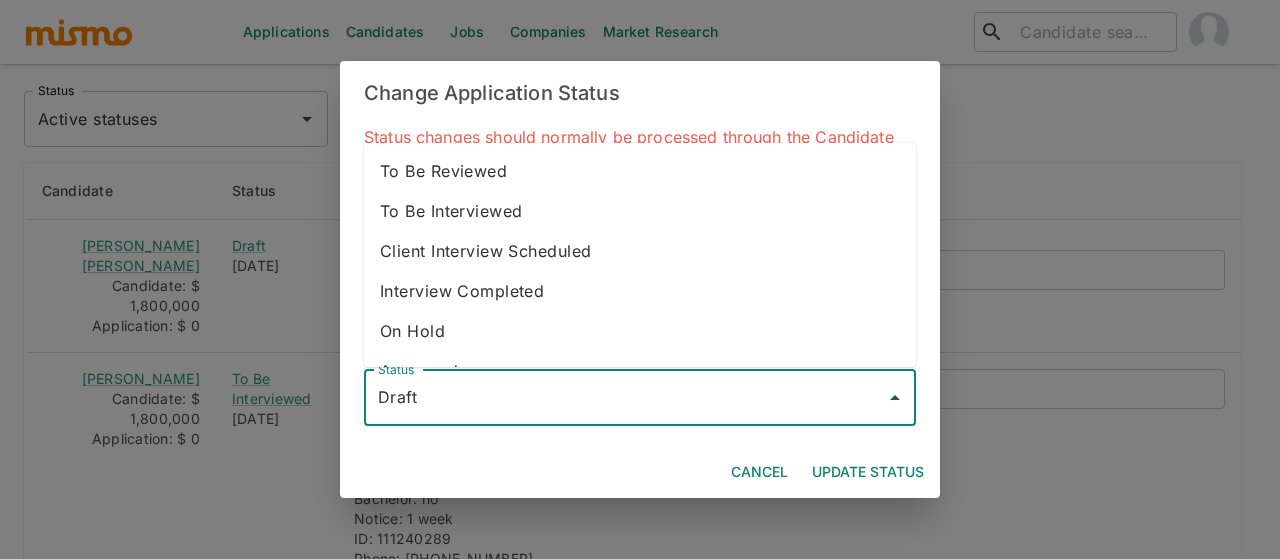 click on "To Be Interviewed" at bounding box center [640, 211] 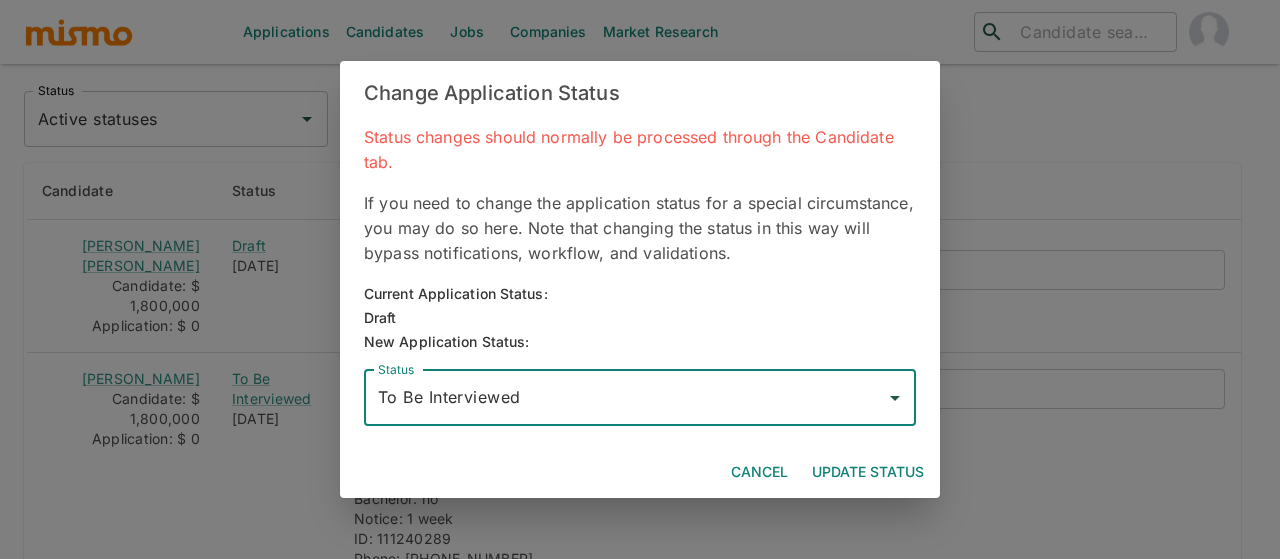 click on "Update Status" at bounding box center [868, 472] 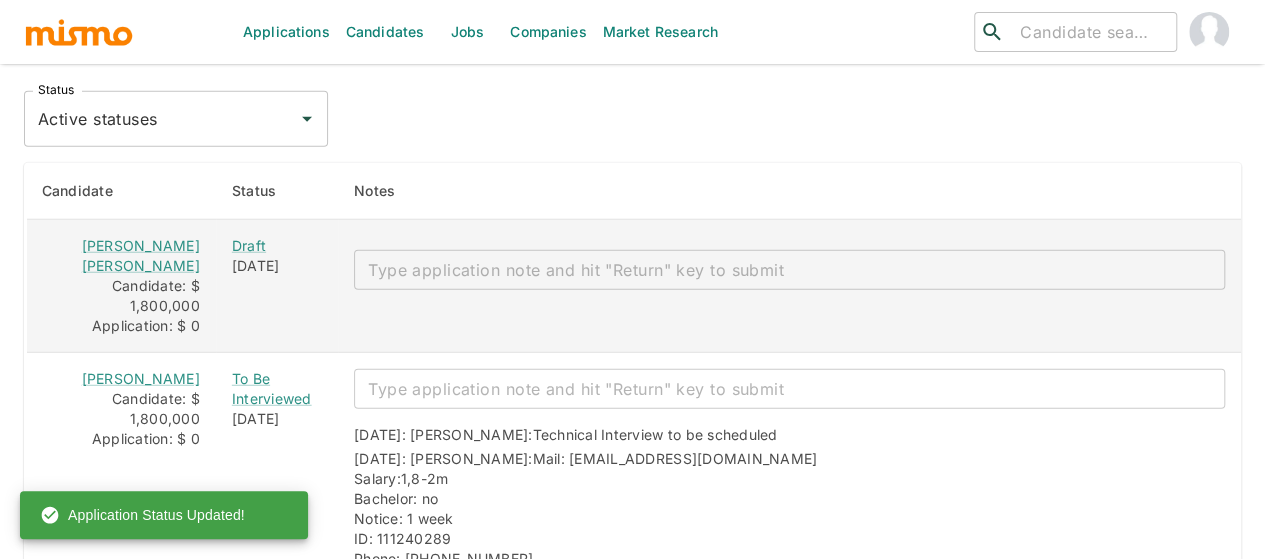 click at bounding box center [789, 270] 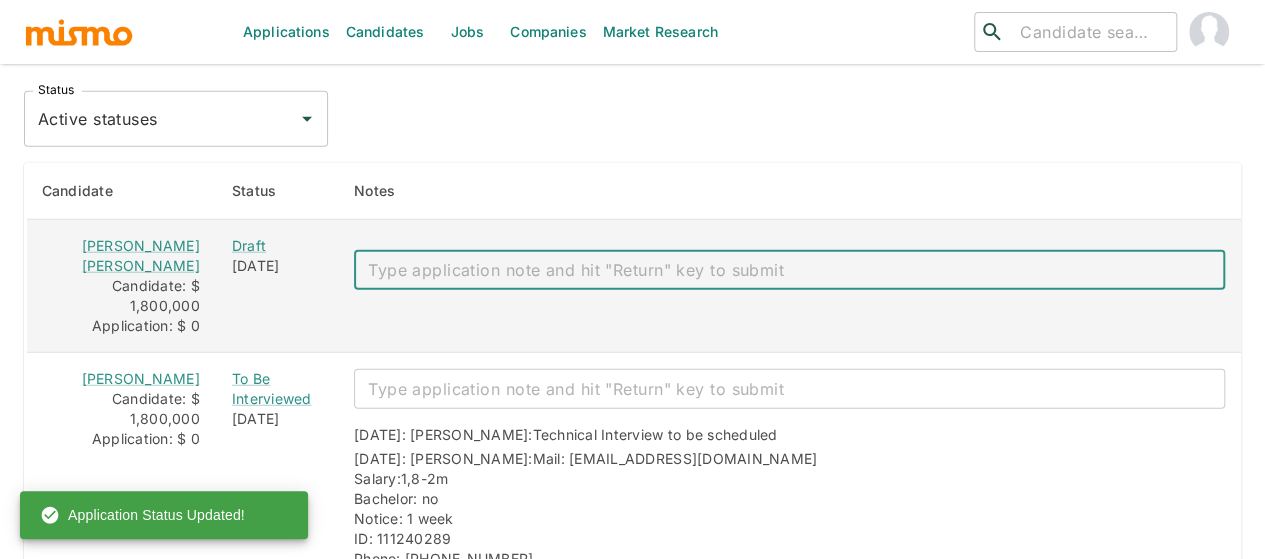 paste on "Mail: valeriovj@hotmail.com
Salary: 1,6
Bachelor: no
Notice: 4 weeks
ID: 115650728
Phone: 85461180
English: b2+
Jose is a seasoned professional with over six years of experience in data analytics. He has extensive expertise in SQL, Power BI, Tableau, Looker, Excel, and R for building predictive models. He holds a B2 level of English proficiency and has completed a specialization in Business Analytics. His strong technical skills make him a great fit for the role. Additionally, he is highly motivated by the opportunity at Kaiser Permanente and is genuinely enthusiastic about both the position and the organization." 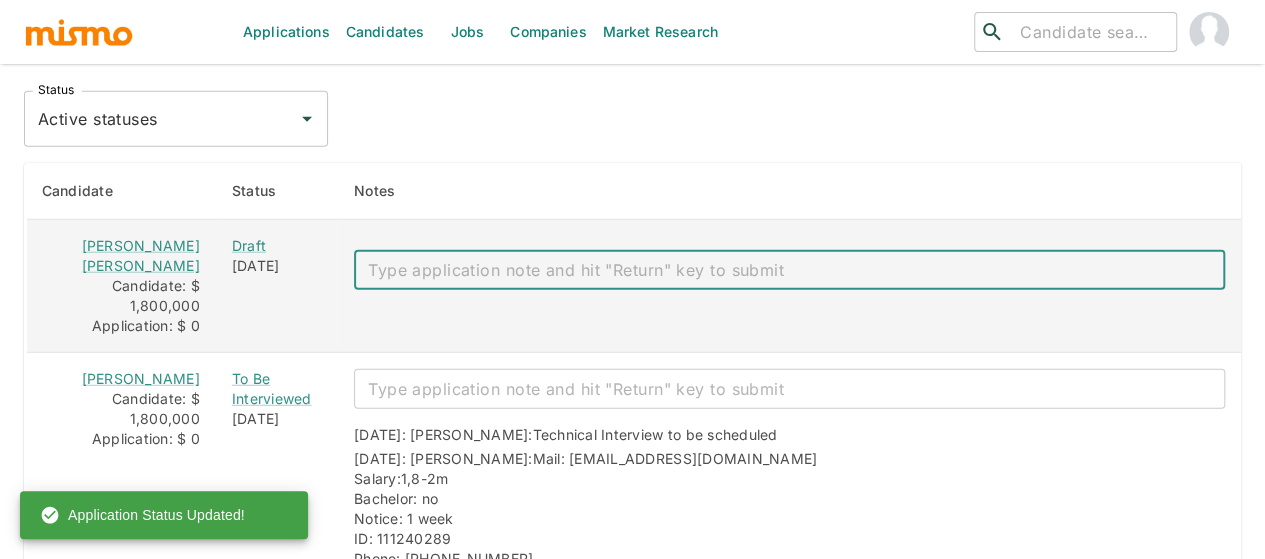 type on "Mail: valeriovj@hotmail.com
Salary: 1,6
Bachelor: no
Notice: 4 weeks
ID: 115650728
Phone: 85461180
English: b2+
Jose is a seasoned professional with over six years of experience in data analytics. He has extensive expertise in SQL, Power BI, Tableau, Looker, Excel, and R for building predictive models. He holds a B2 level of English proficiency and has completed a specialization in Business Analytics. His strong technical skills make him a great fit for the role. Additionally, he is highly motivated by the opportunity at Kaiser Permanente and is genuinely enthusiastic about both the position and the organization." 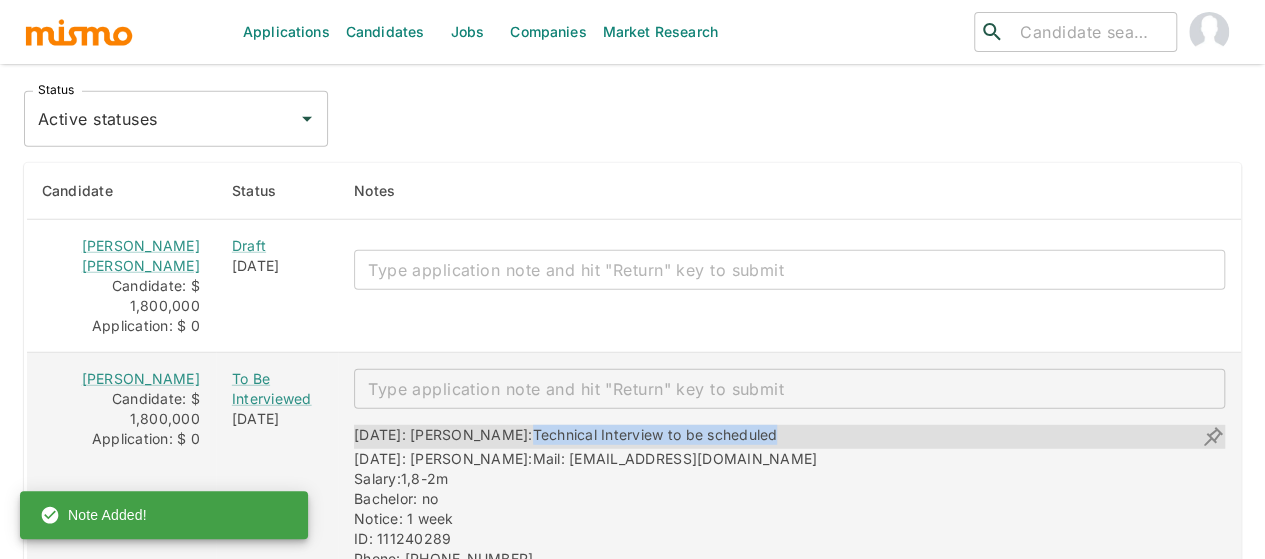 drag, startPoint x: 725, startPoint y: 384, endPoint x: 474, endPoint y: 378, distance: 251.0717 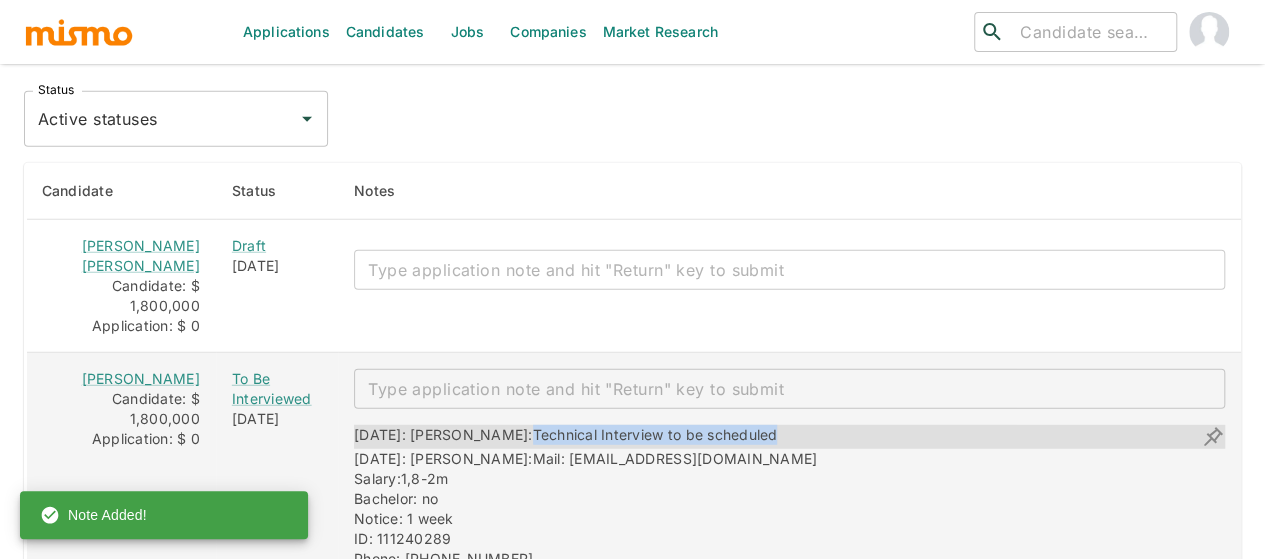 click on "07/22/2025:
Kaiser:  Technical Interview to be scheduled" at bounding box center (789, 437) 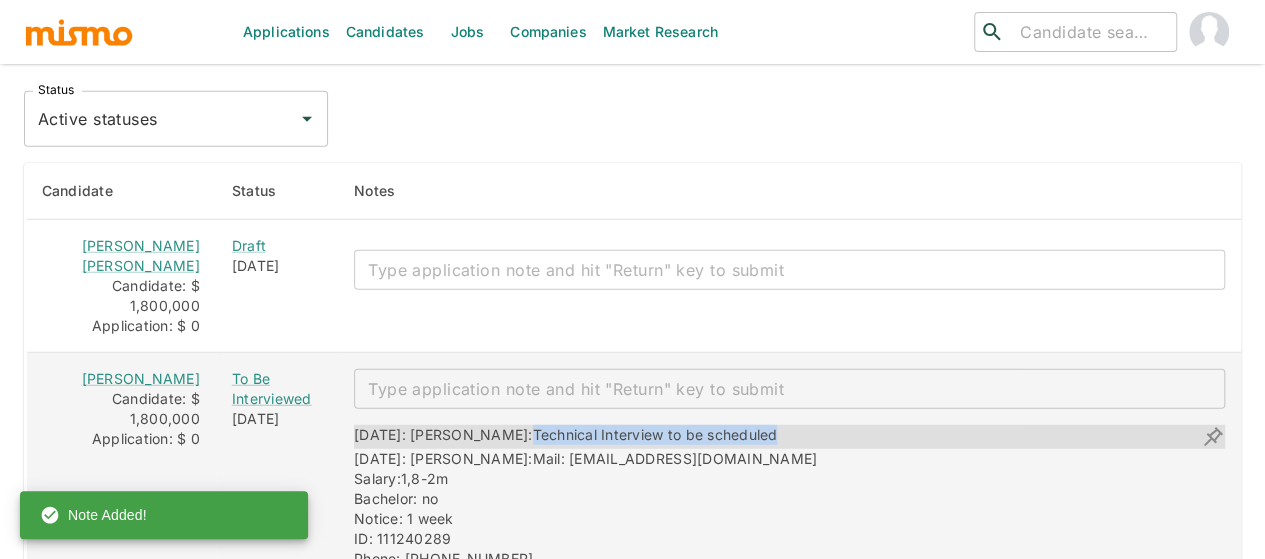 copy on "Technical Interview to be scheduled" 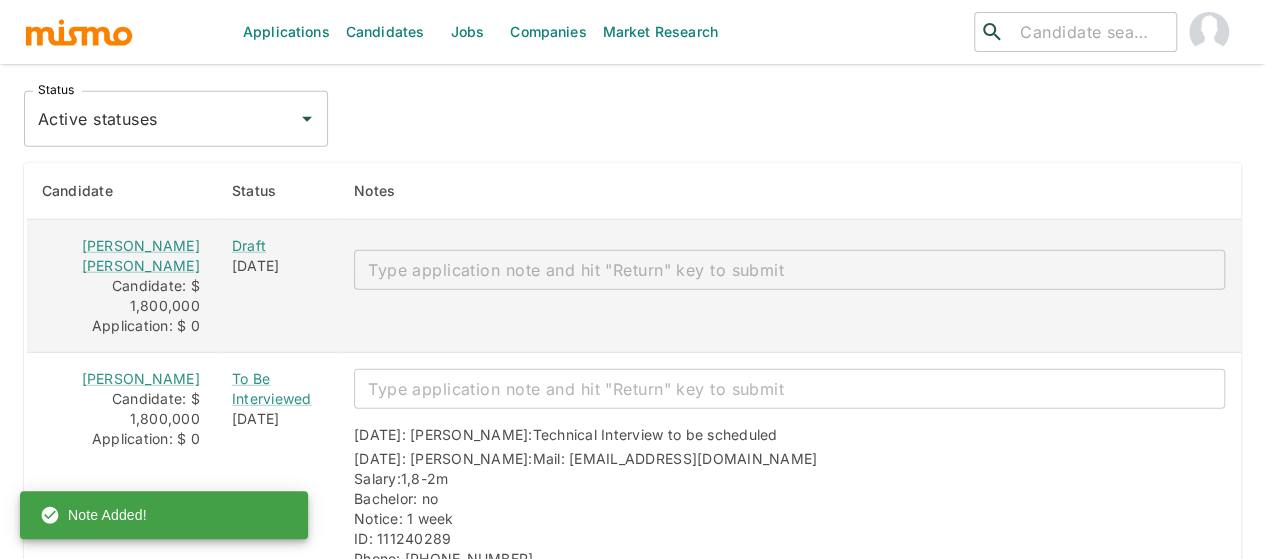 click at bounding box center [789, 270] 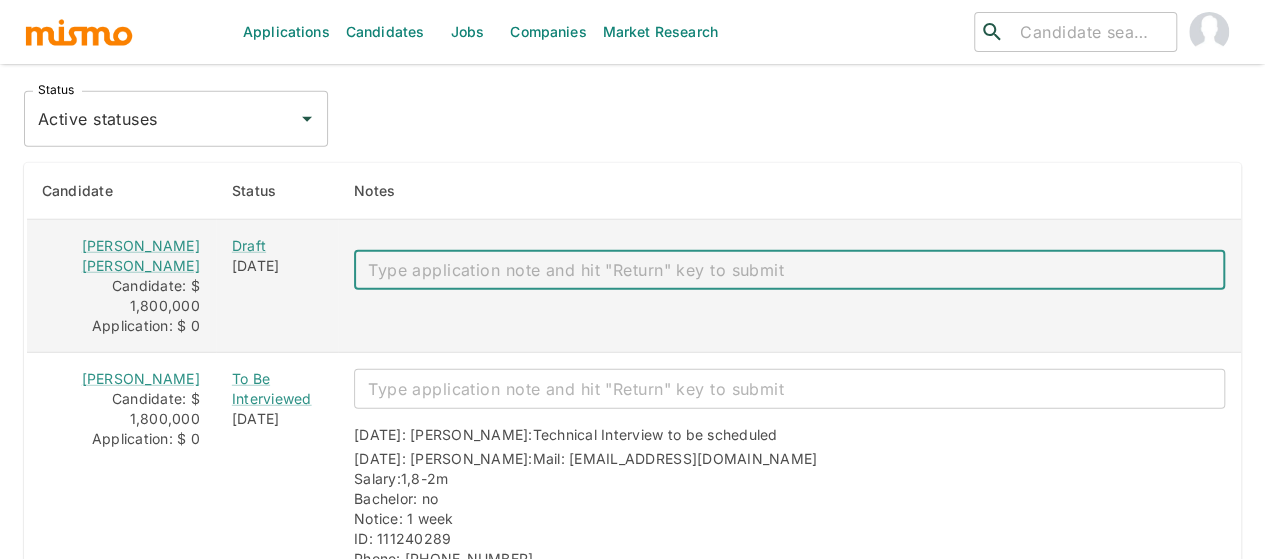 paste on "Technical Interview to be scheduled" 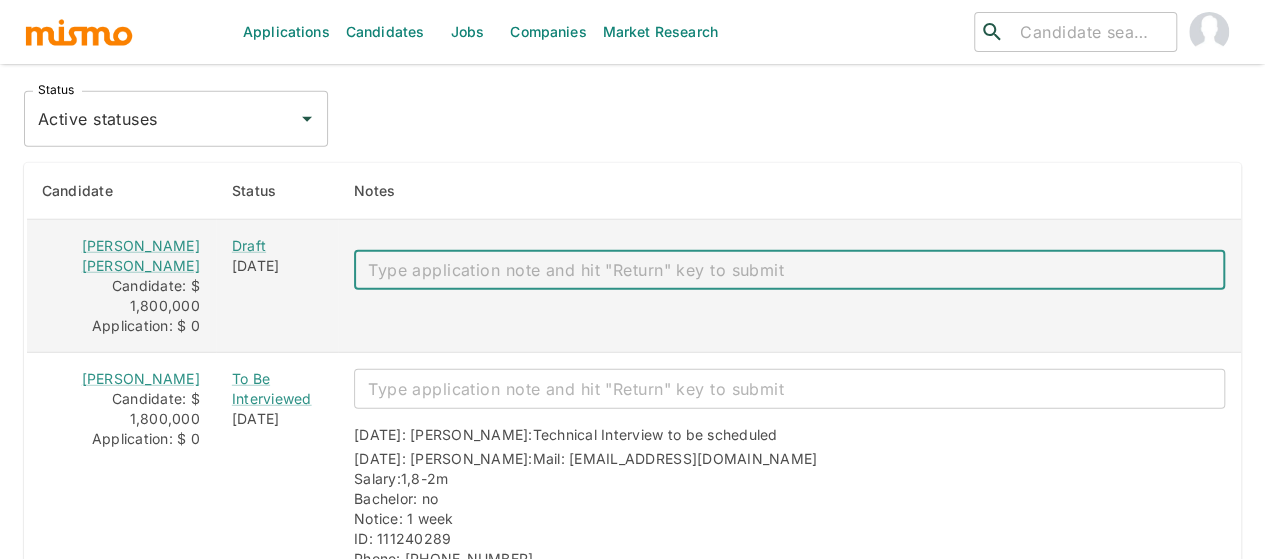 type on "Technical Interview to be scheduled" 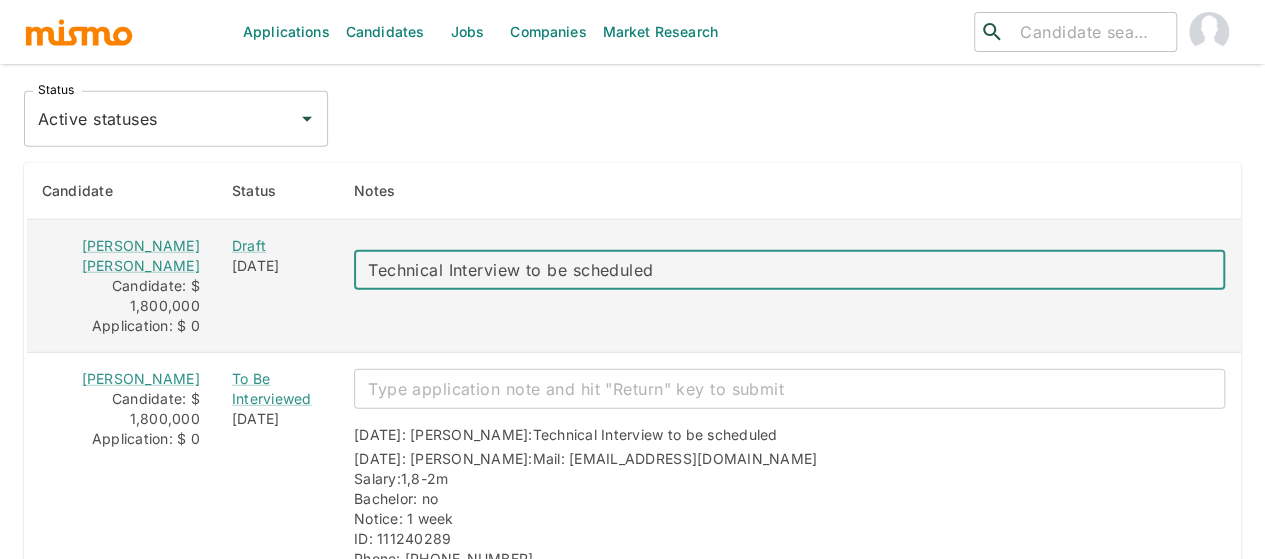 type 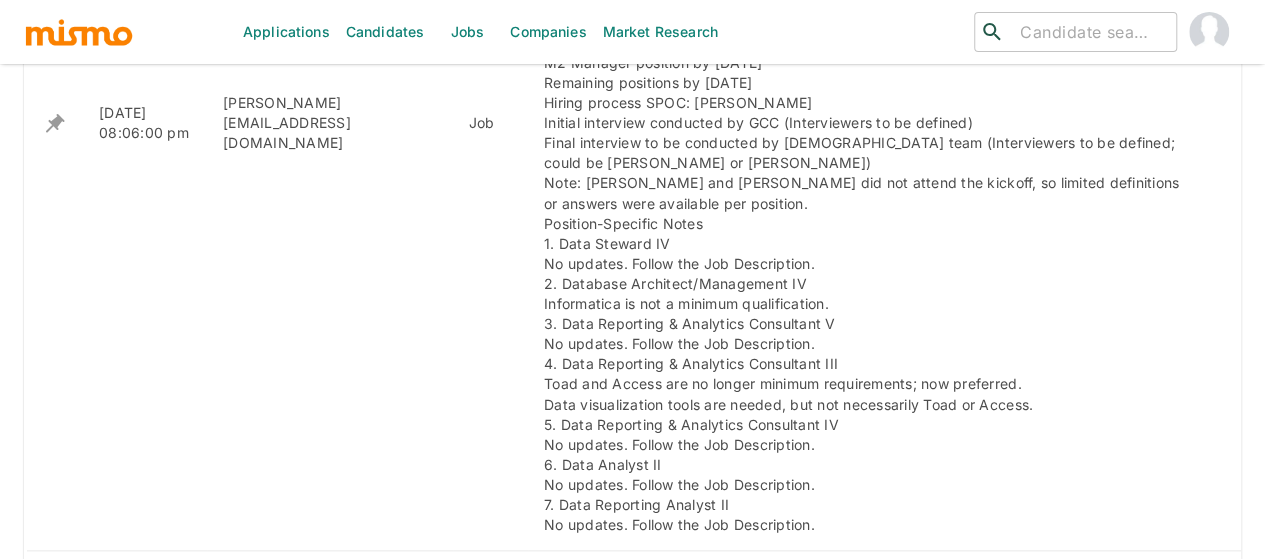 scroll, scrollTop: 1100, scrollLeft: 0, axis: vertical 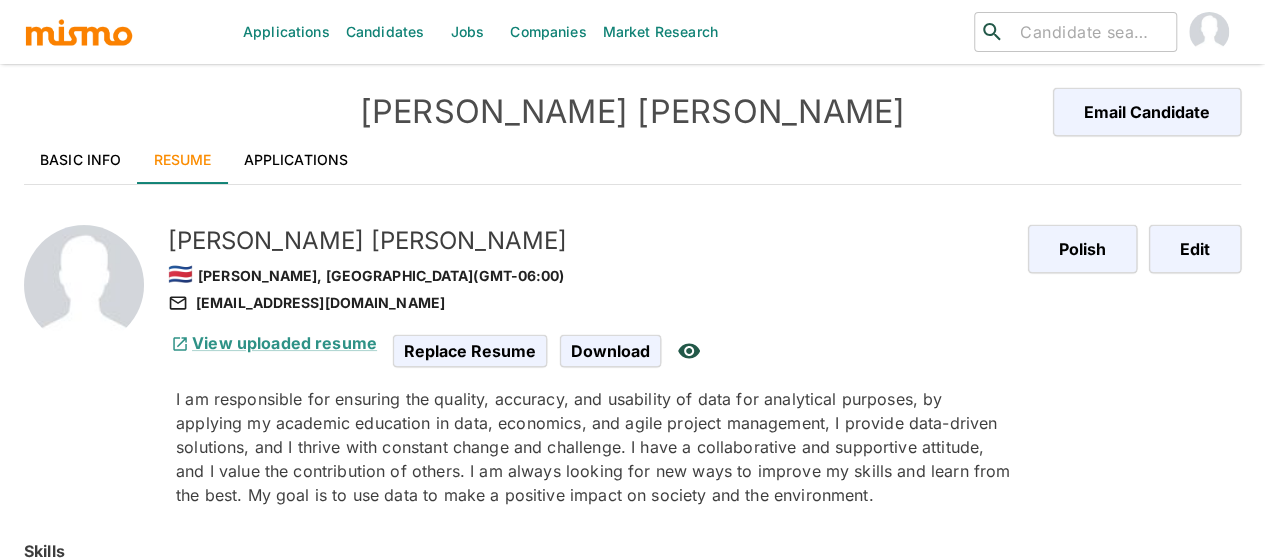 click on "Basic Info" at bounding box center (81, 160) 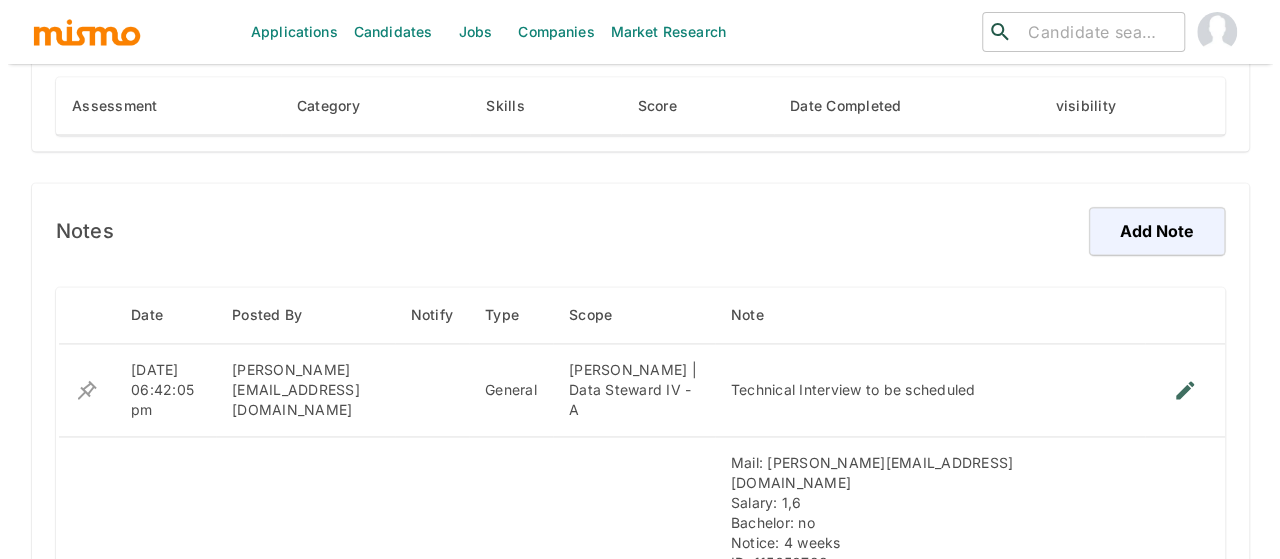 scroll, scrollTop: 1700, scrollLeft: 0, axis: vertical 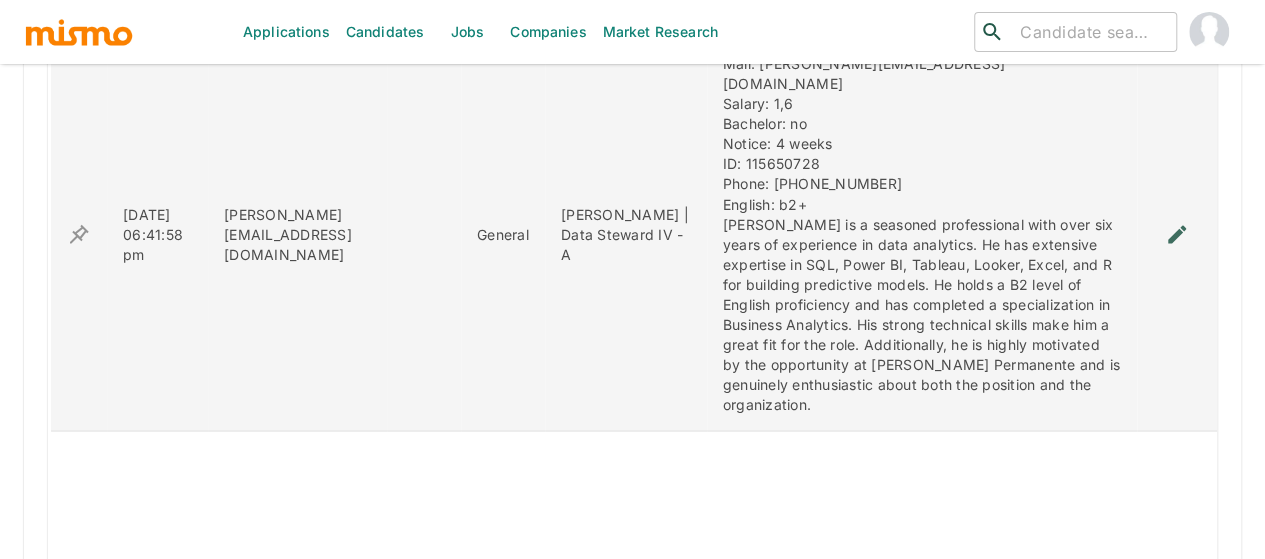 click 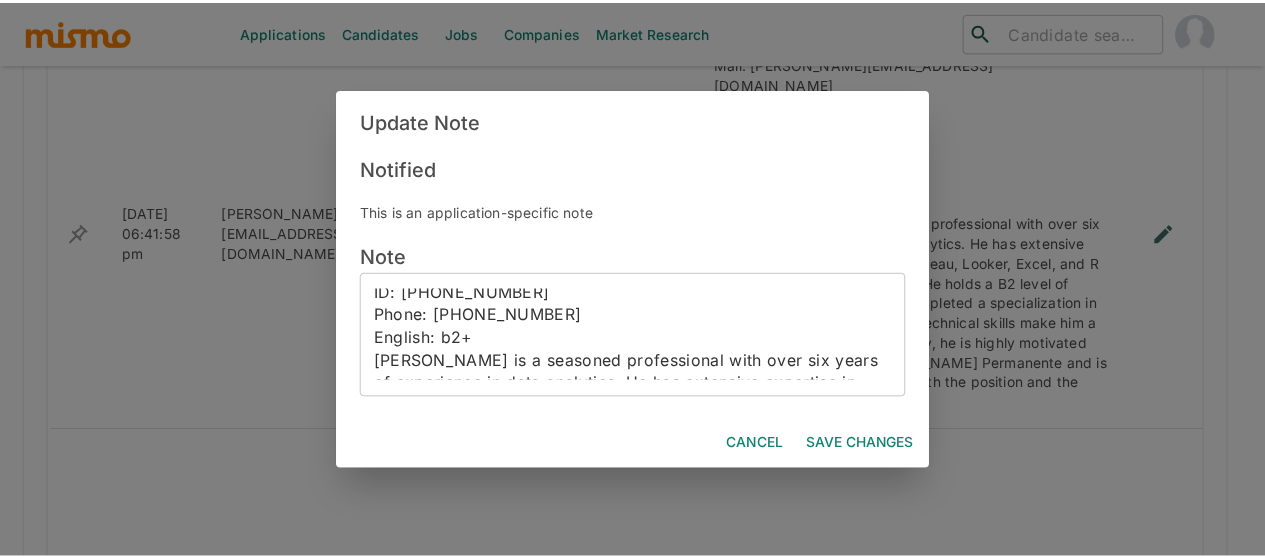 scroll, scrollTop: 200, scrollLeft: 0, axis: vertical 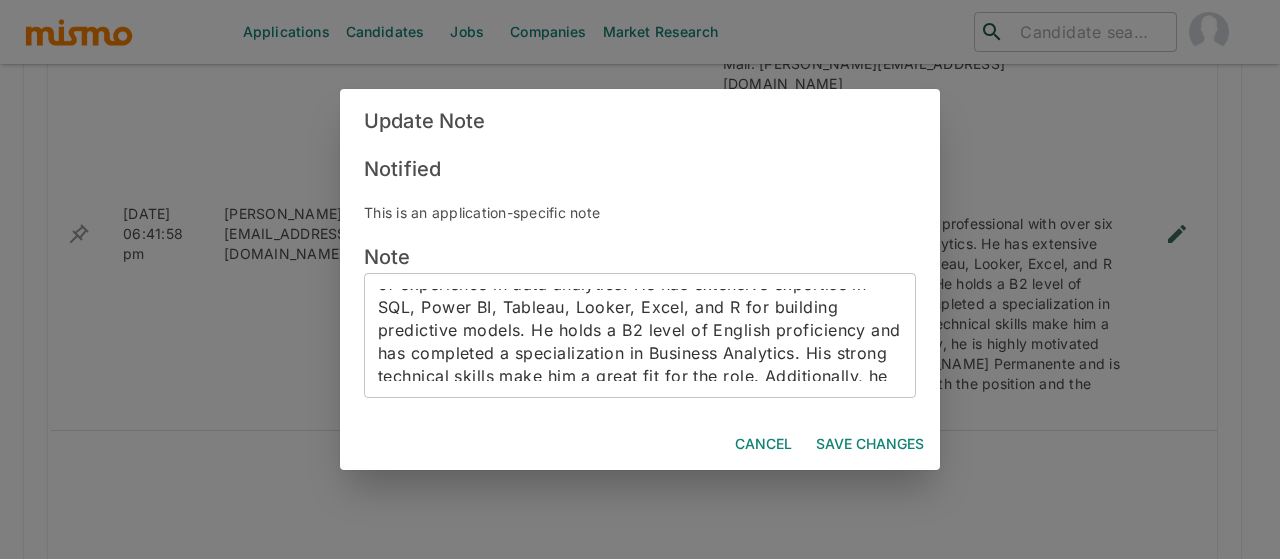 click on "Mail: valeriovj@hotmail.com
Salary: 1,6
Bachelor: no
Notice: 4 weeks
ID: 115650728
Phone: 85461180
English: b2+
Jose is a seasoned professional with over six years of experience in data analytics. He has extensive expertise in SQL, Power BI, Tableau, Looker, Excel, and R for building predictive models. He holds a B2 level of English proficiency and has completed a specialization in Business Analytics. His strong technical skills make him a great fit for the role. Additionally, he is highly motivated by the opportunity at Kaiser Permanente and is genuinely enthusiastic about both the position and the organization." at bounding box center (640, 335) 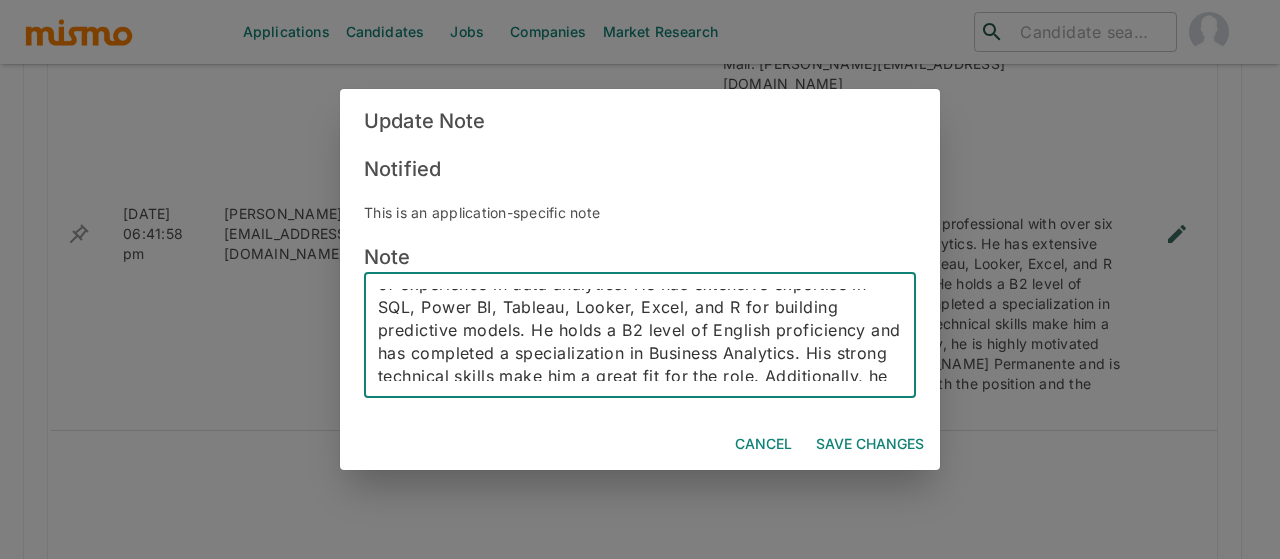 click on "Mail: valeriovj@hotmail.com
Salary: 1,6
Bachelor: no
Notice: 4 weeks
ID: 115650728
Phone: 85461180
English: b2+
Jose is a seasoned professional with over six years of experience in data analytics. He has extensive expertise in SQL, Power BI, Tableau, Looker, Excel, and R for building predictive models. He holds a B2 level of English proficiency and has completed a specialization in Business Analytics. His strong technical skills make him a great fit for the role. Additionally, he is highly motivated by the opportunity at Kaiser Permanente and is genuinely enthusiastic about both the position and the organization." at bounding box center (640, 335) 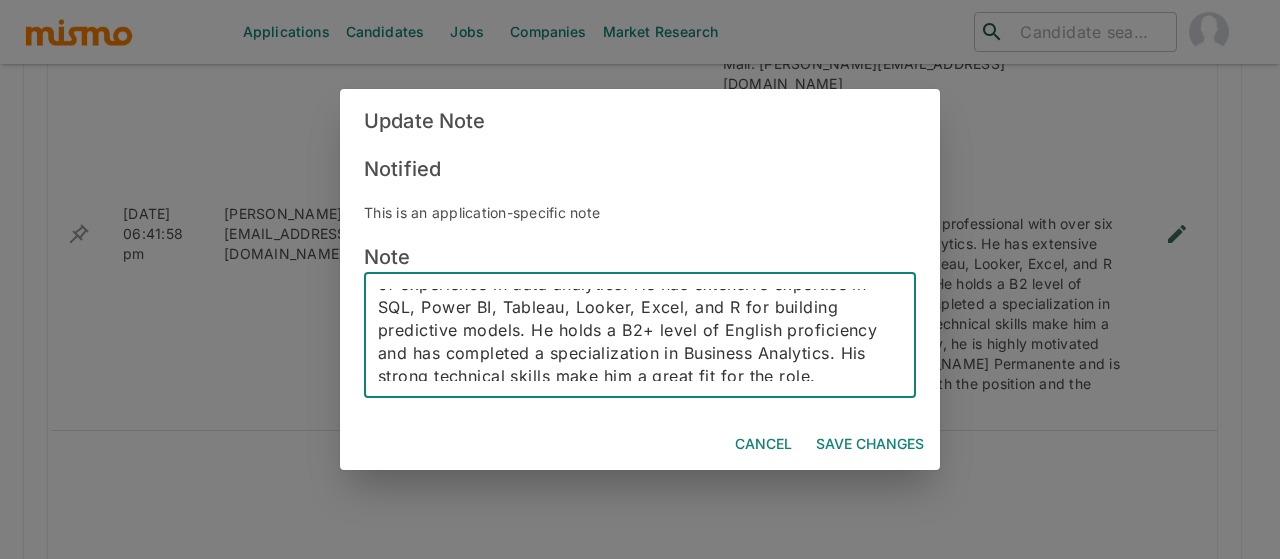 type on "Mail: valeriovj@hotmail.com
Salary: 1,6
Bachelor: no
Notice: 4 weeks
ID: 115650728
Phone: 85461180
English: b2+
Jose is a seasoned professional with over six years of experience in data analytics. He has extensive expertise in SQL, Power BI, Tableau, Looker, Excel, and R for building predictive models. He holds a B2+ level of English proficiency and has completed a specialization in Business Analytics. His strong technical skills make him a great fit for the role. Additionally, he is highly motivated by the opportunity at Kaiser Permanente and is genuinely enthusiastic about both the position and the organization." 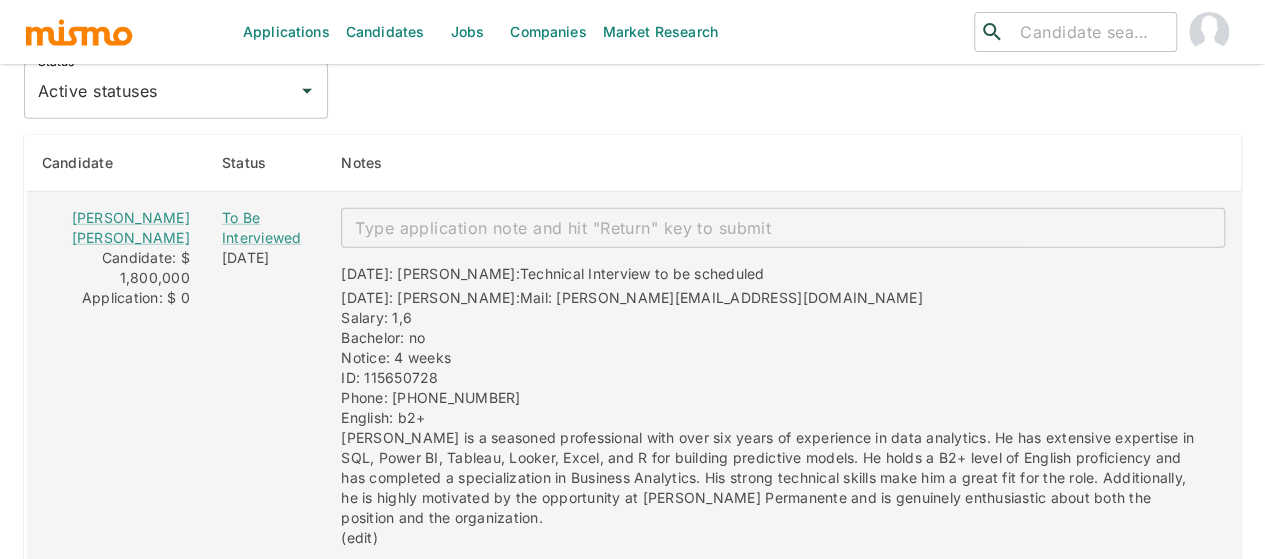 scroll, scrollTop: 2443, scrollLeft: 0, axis: vertical 